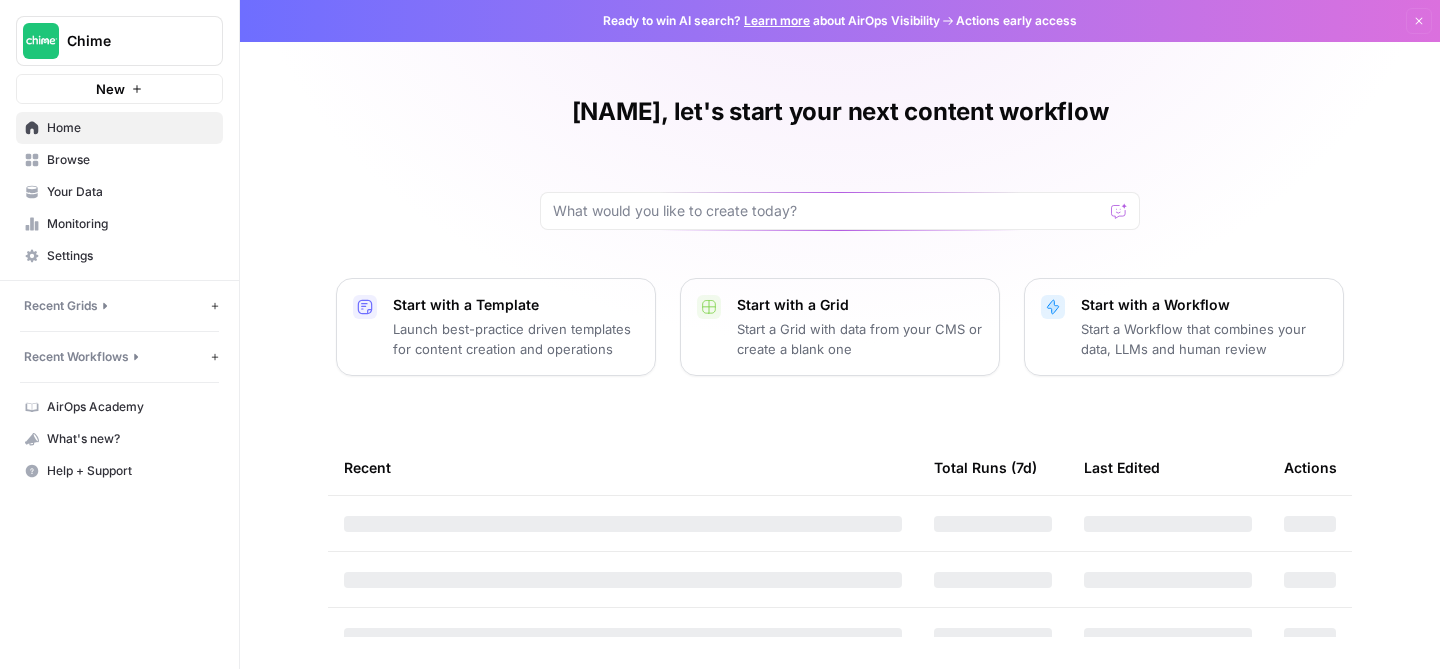 scroll, scrollTop: 0, scrollLeft: 0, axis: both 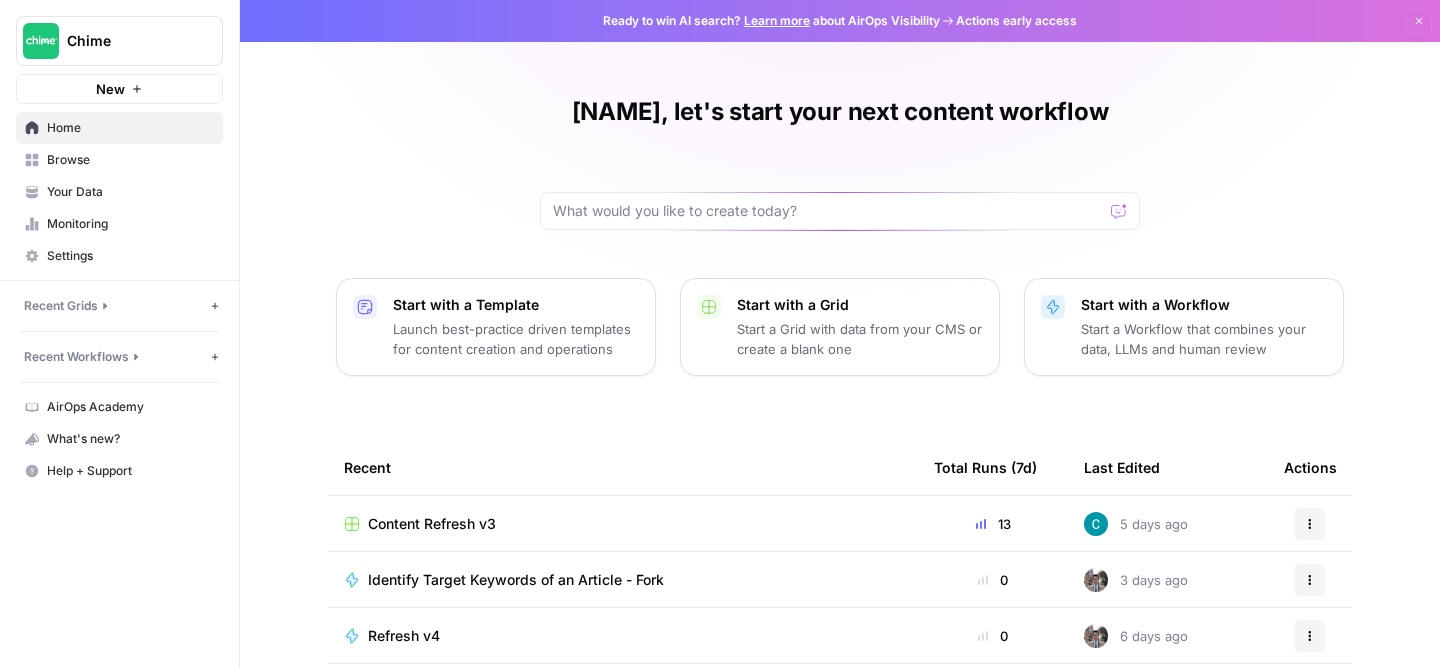 click on "Content Refresh v3" at bounding box center [623, 524] 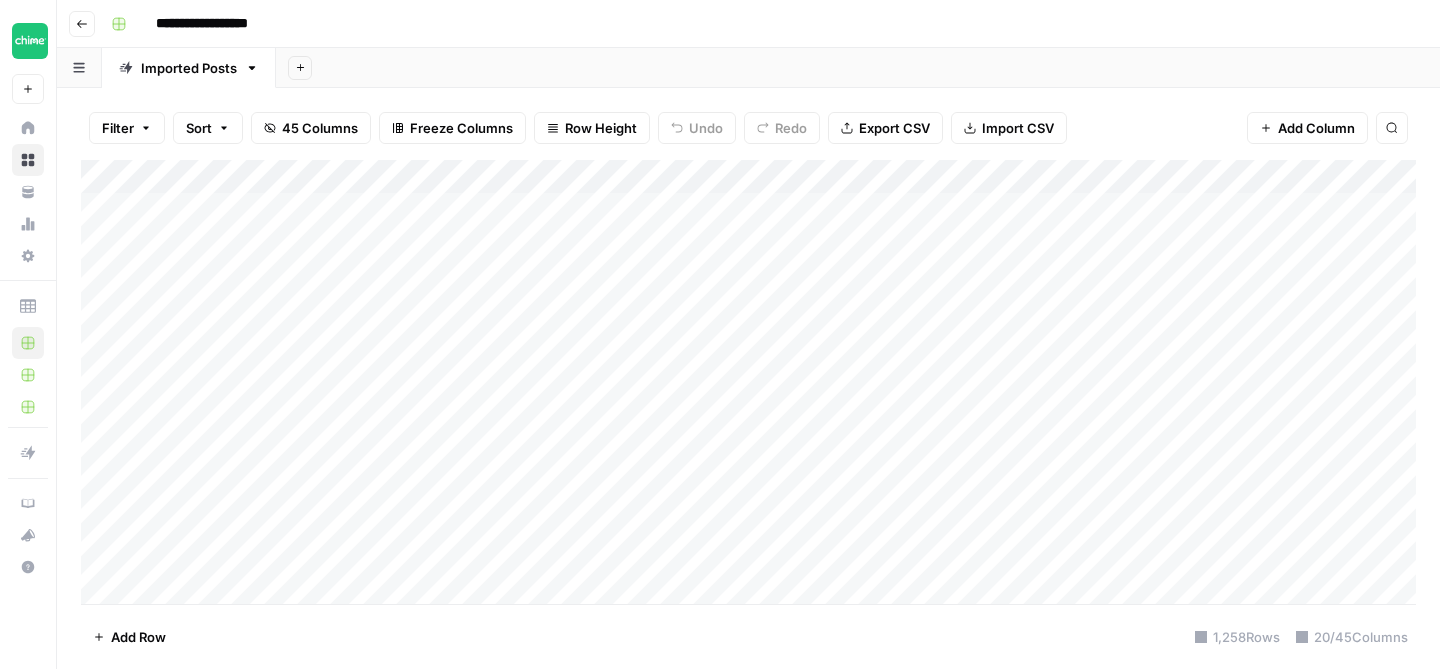 click on "Add Column" at bounding box center (748, 382) 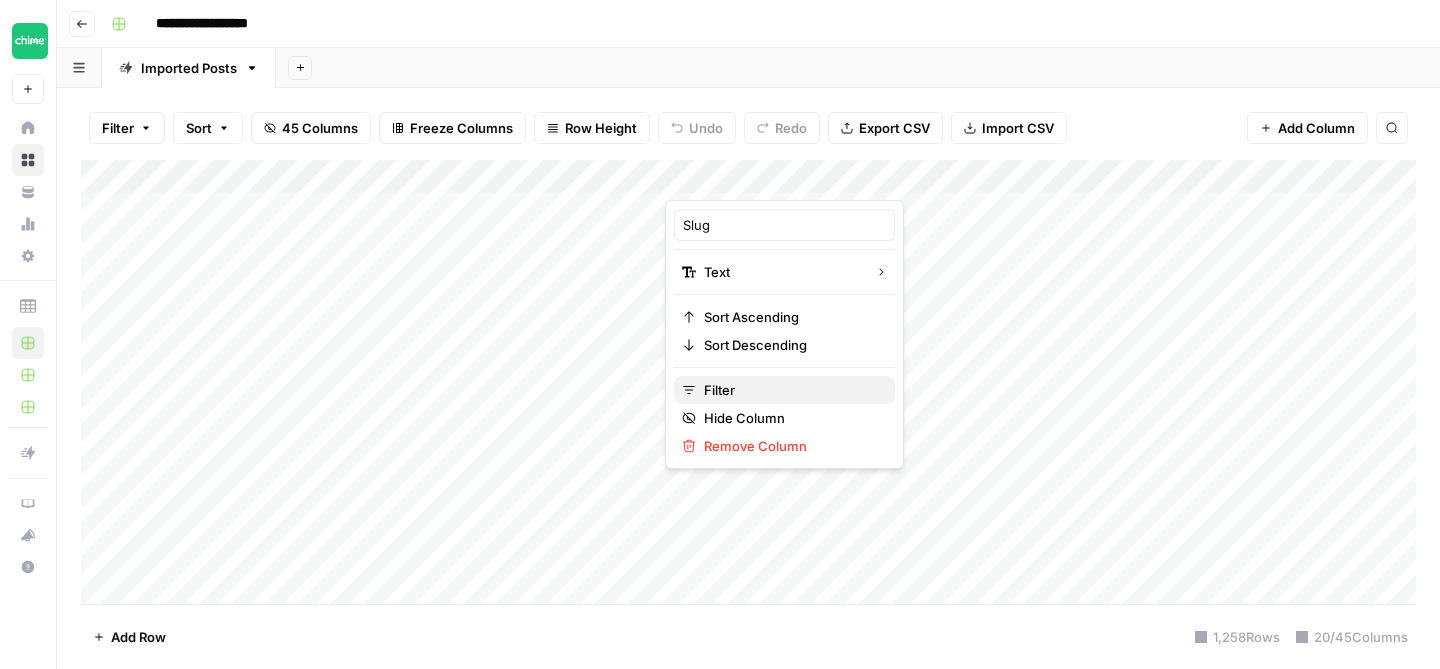 click on "Filter" at bounding box center (791, 390) 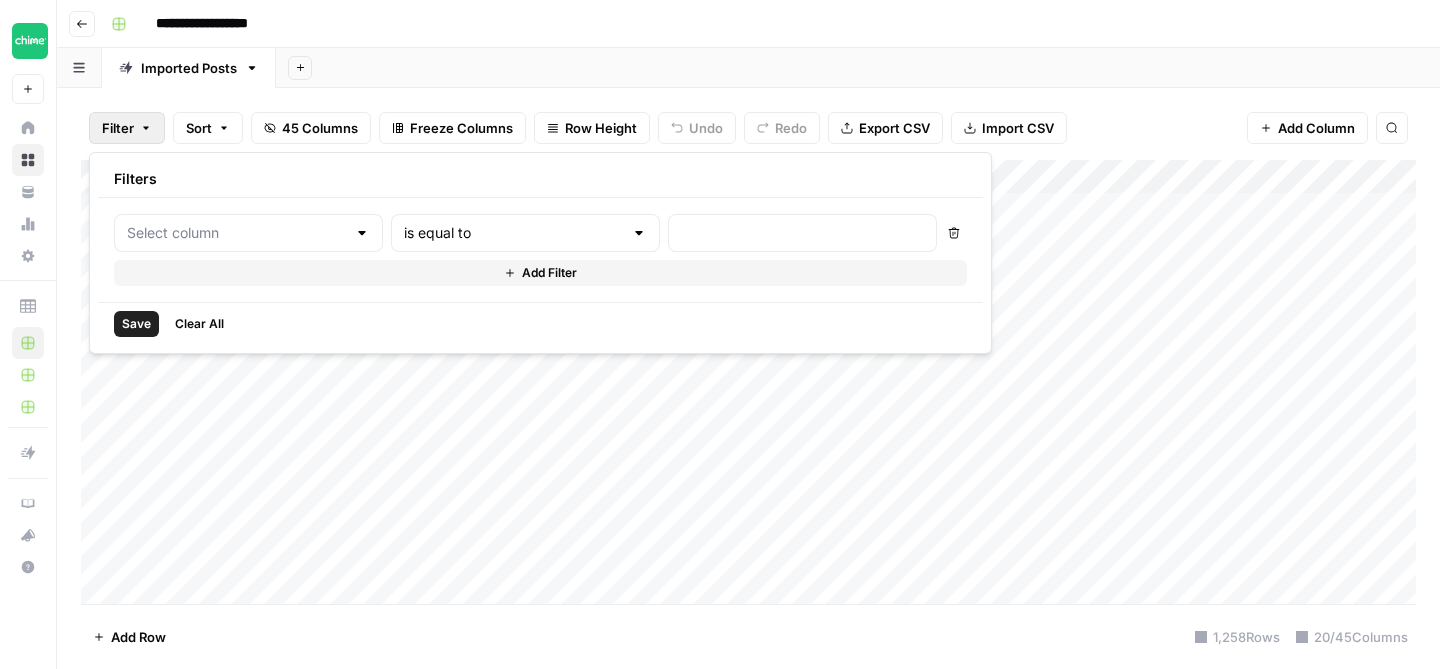 type on "Slug" 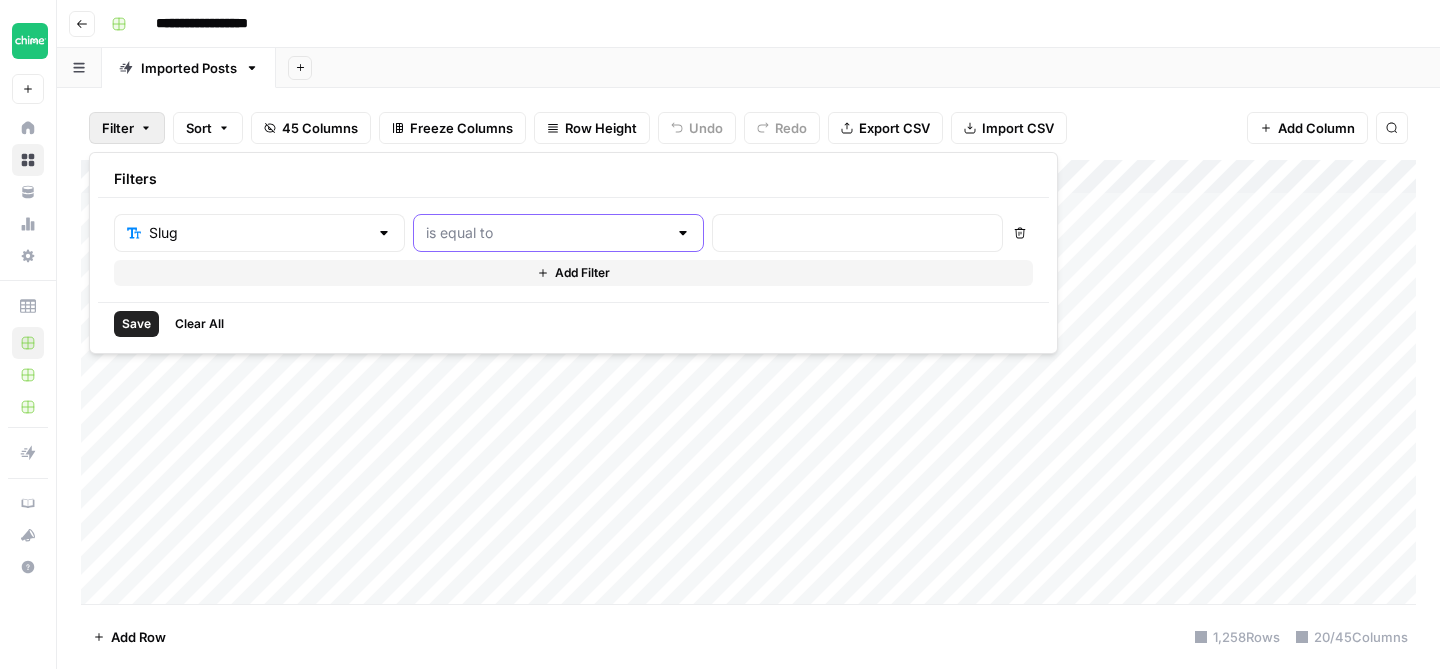 click at bounding box center (546, 233) 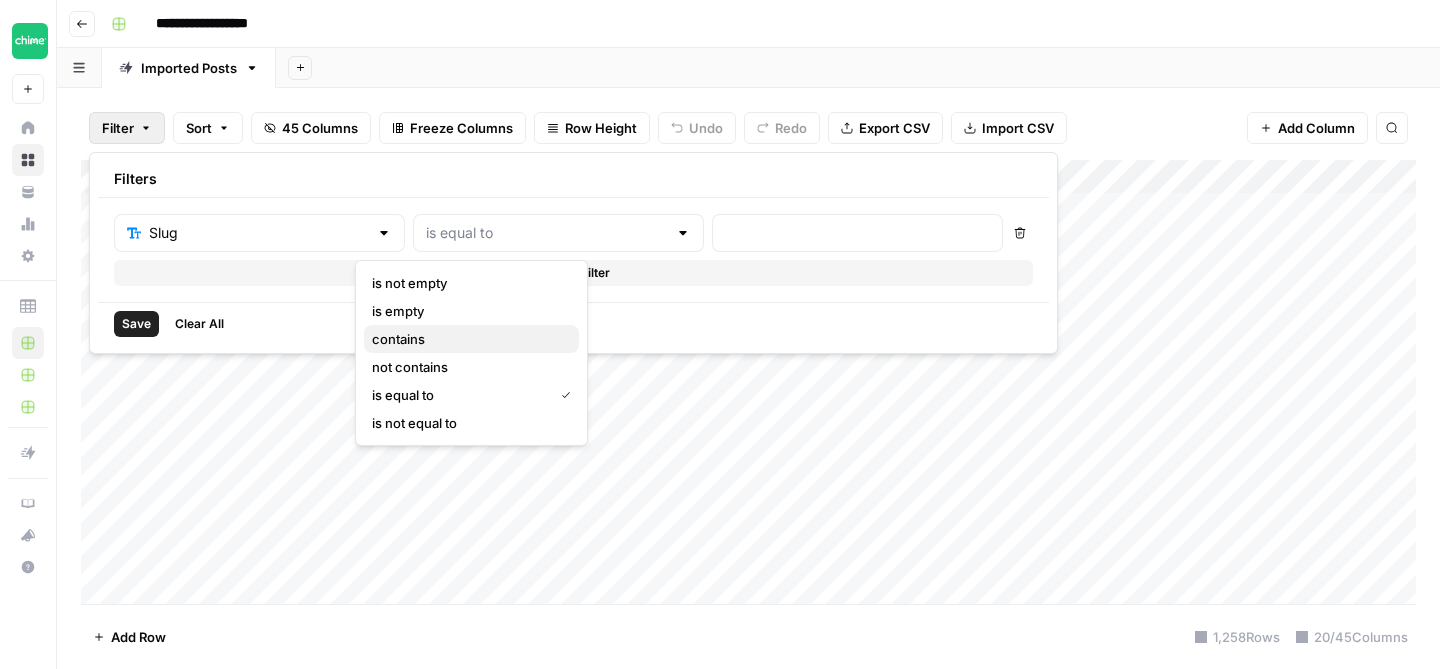 click on "contains" at bounding box center [467, 339] 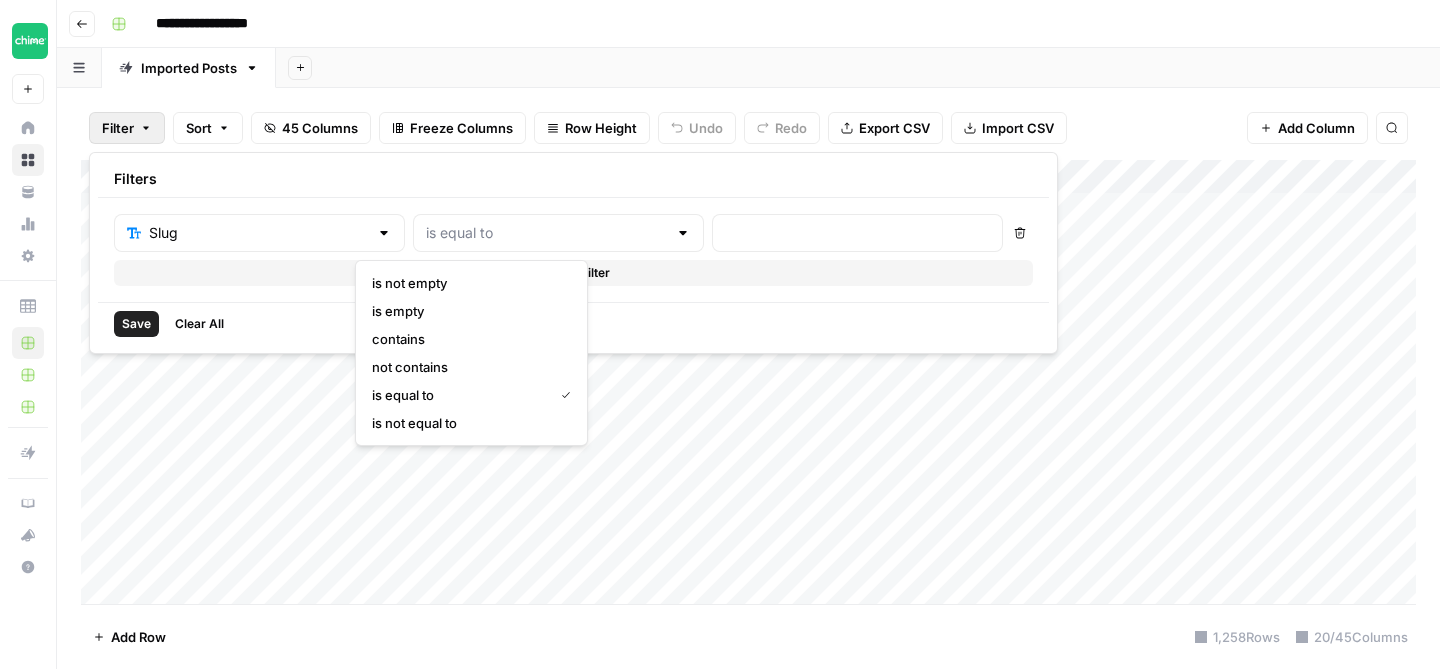 type on "contains" 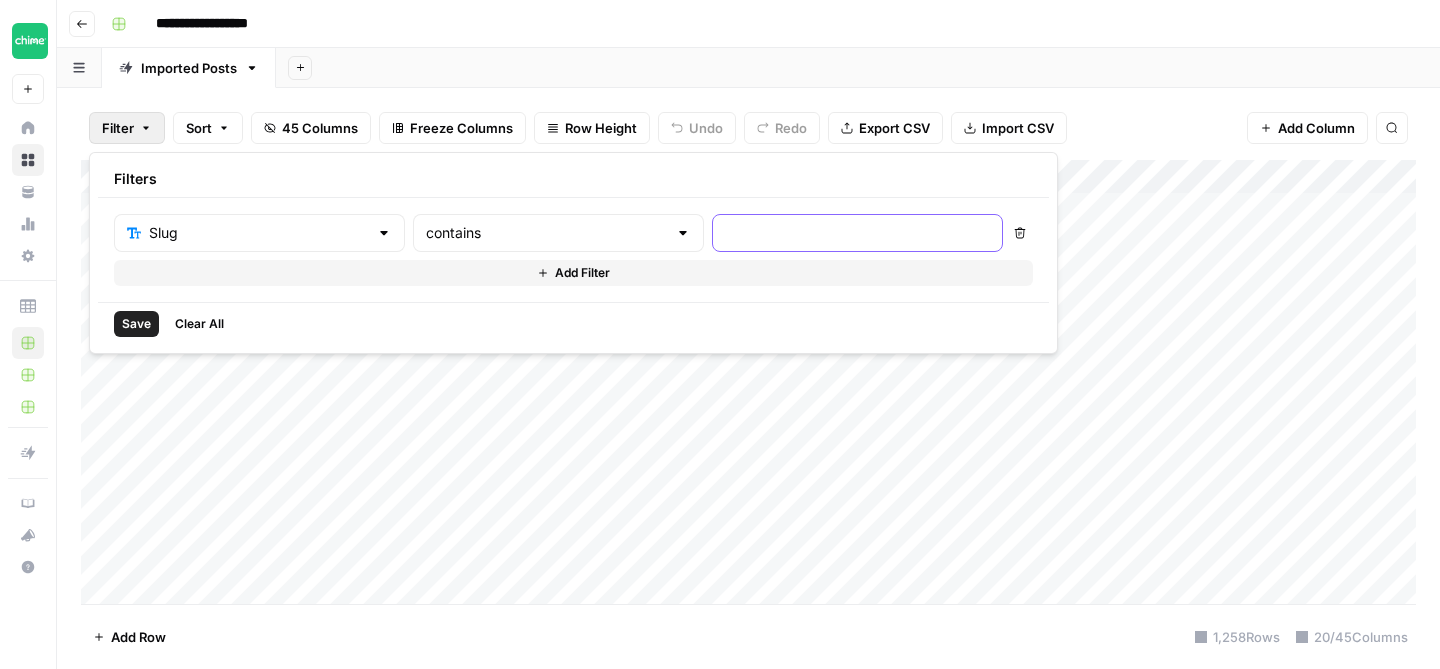 click at bounding box center [857, 233] 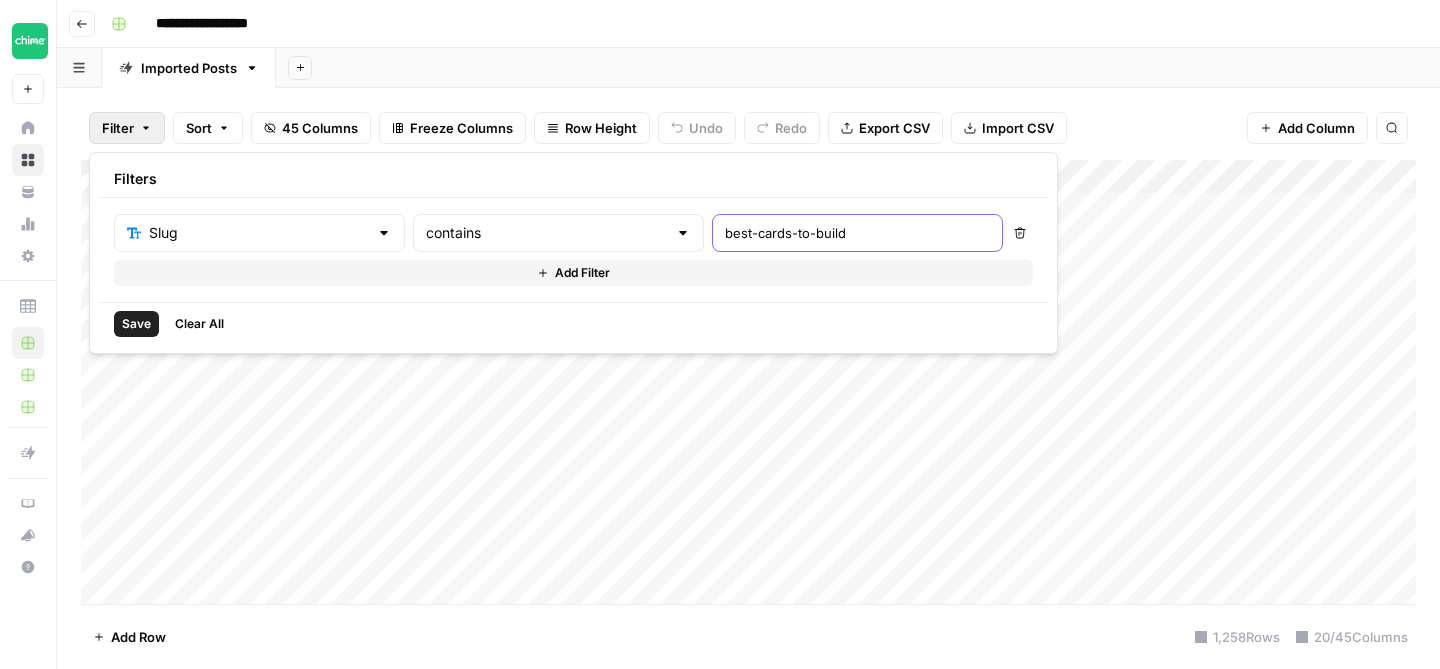 type on "best-cards-to-build" 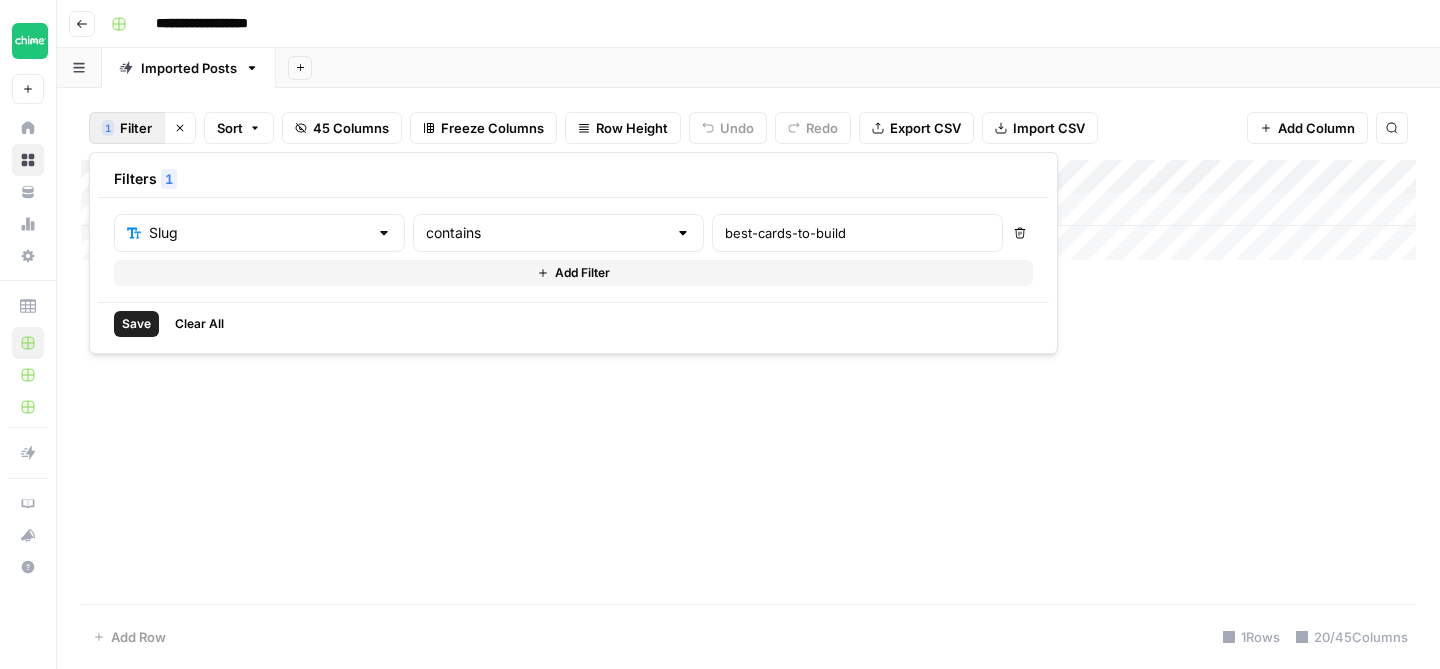 click on "Add Column" at bounding box center [748, 382] 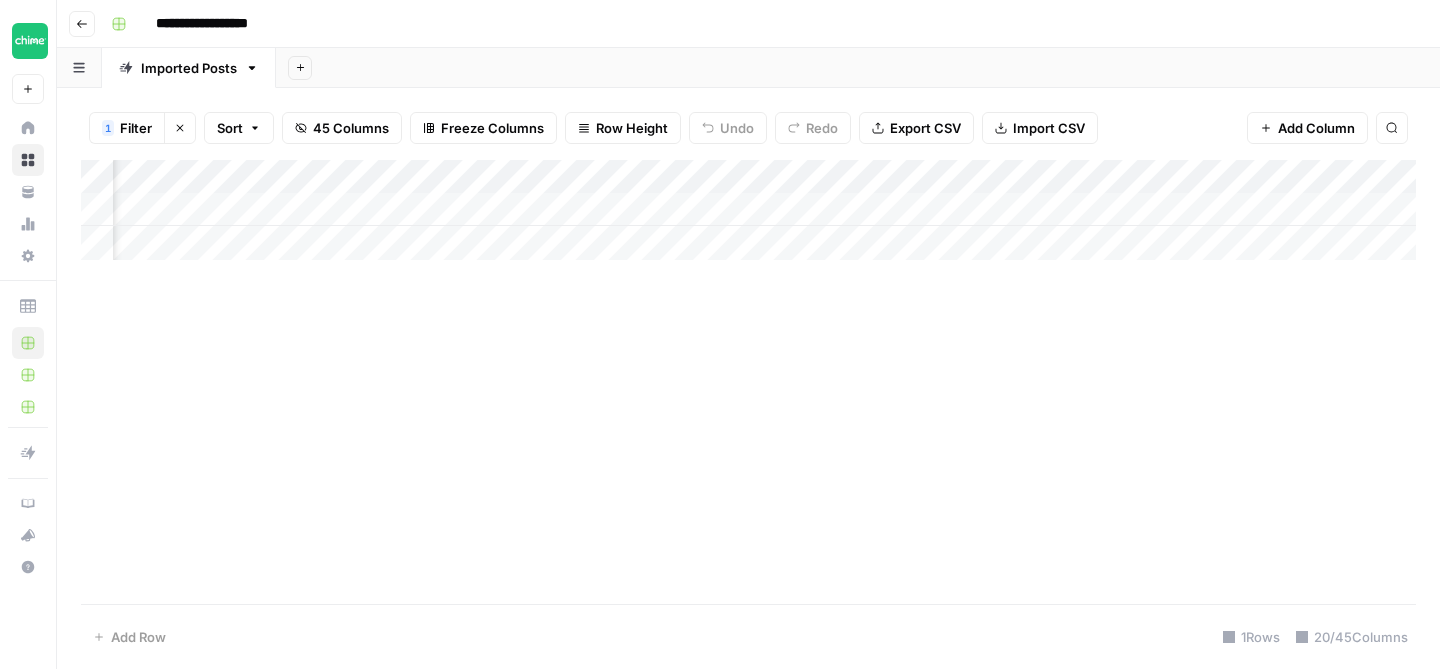 scroll, scrollTop: 0, scrollLeft: 1443, axis: horizontal 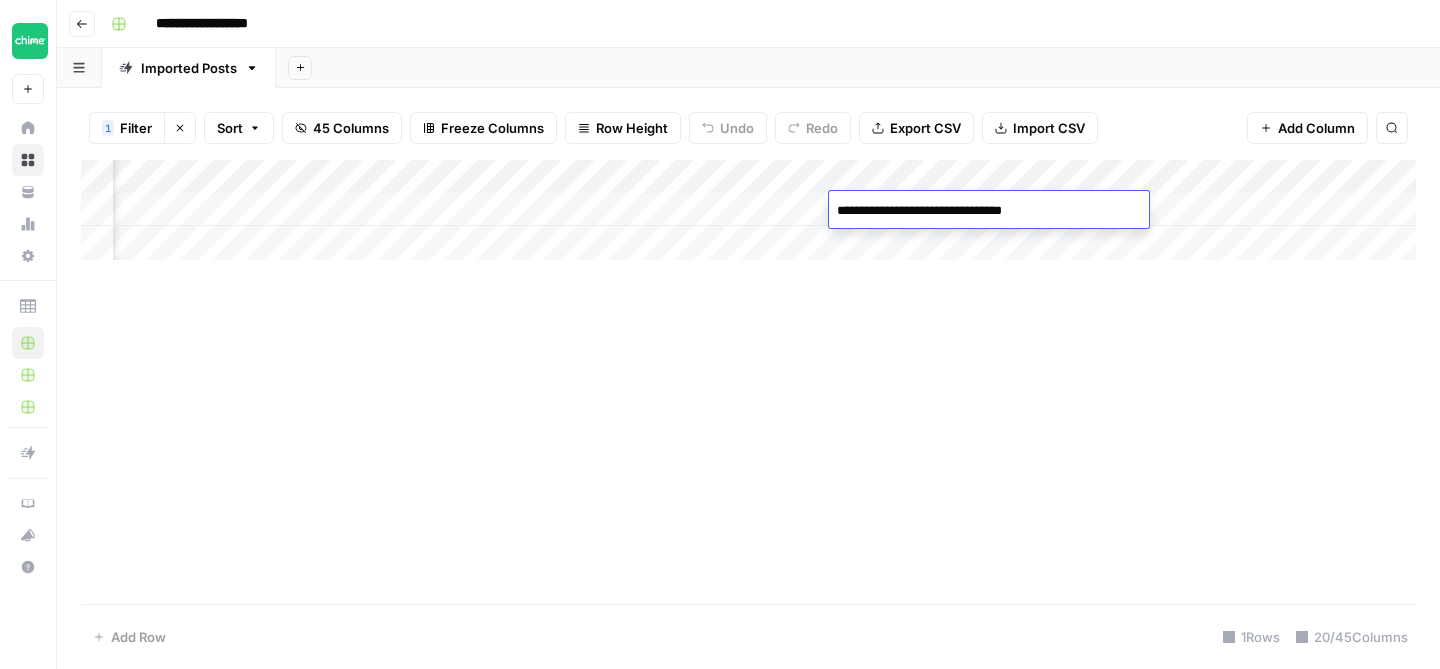 click on "**********" at bounding box center [989, 211] 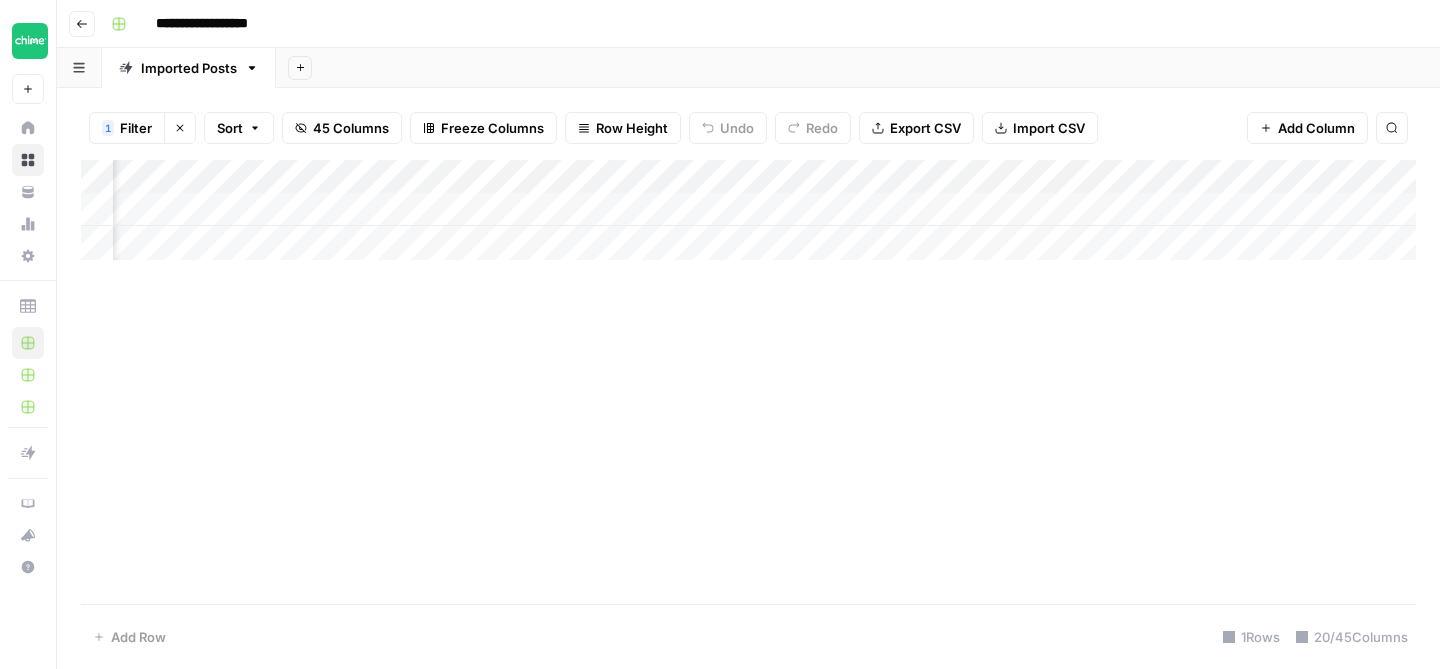 click on "Add Column" at bounding box center [748, 210] 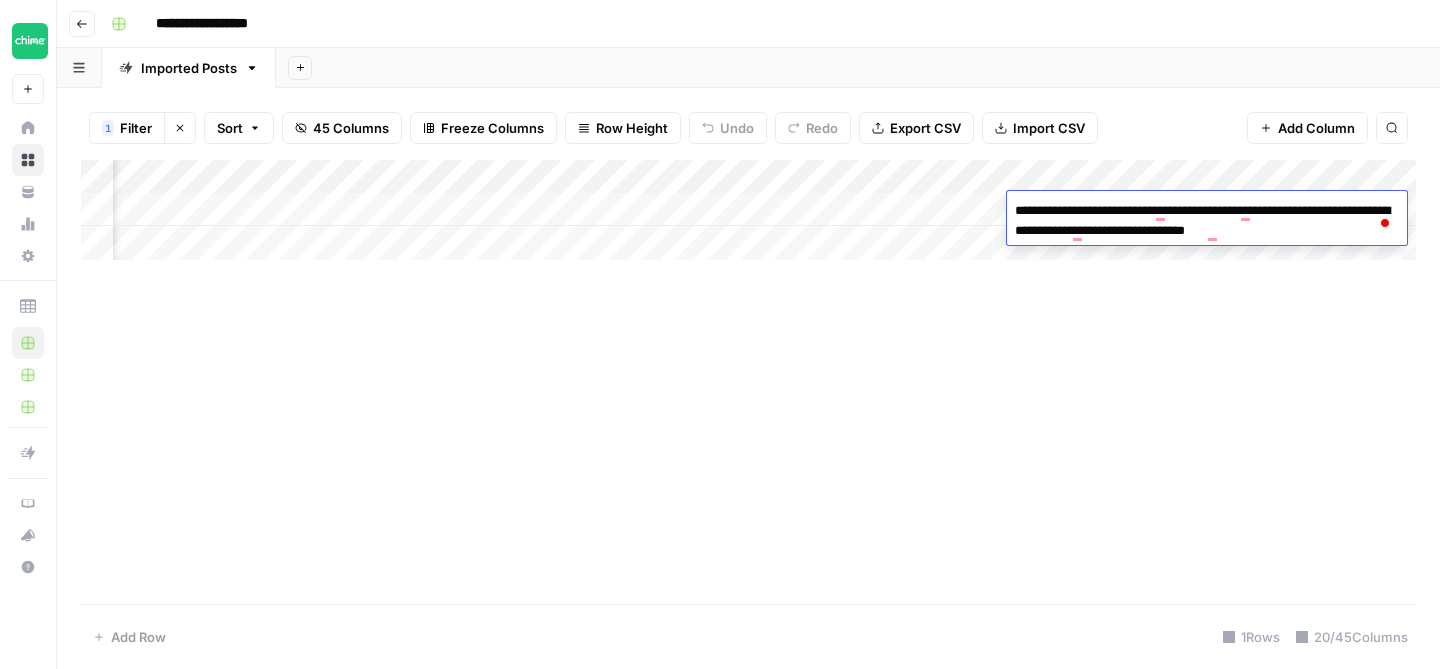 scroll, scrollTop: 0, scrollLeft: 0, axis: both 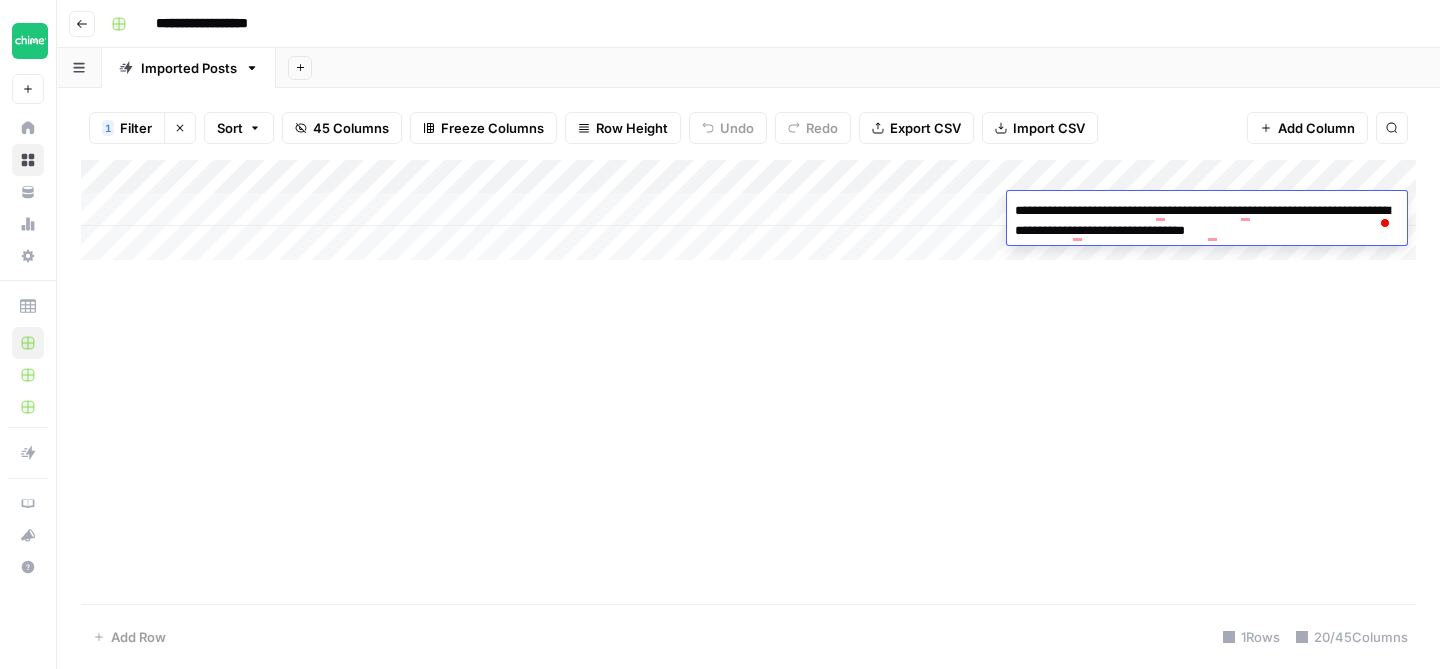 click on "Add Column" at bounding box center [748, 210] 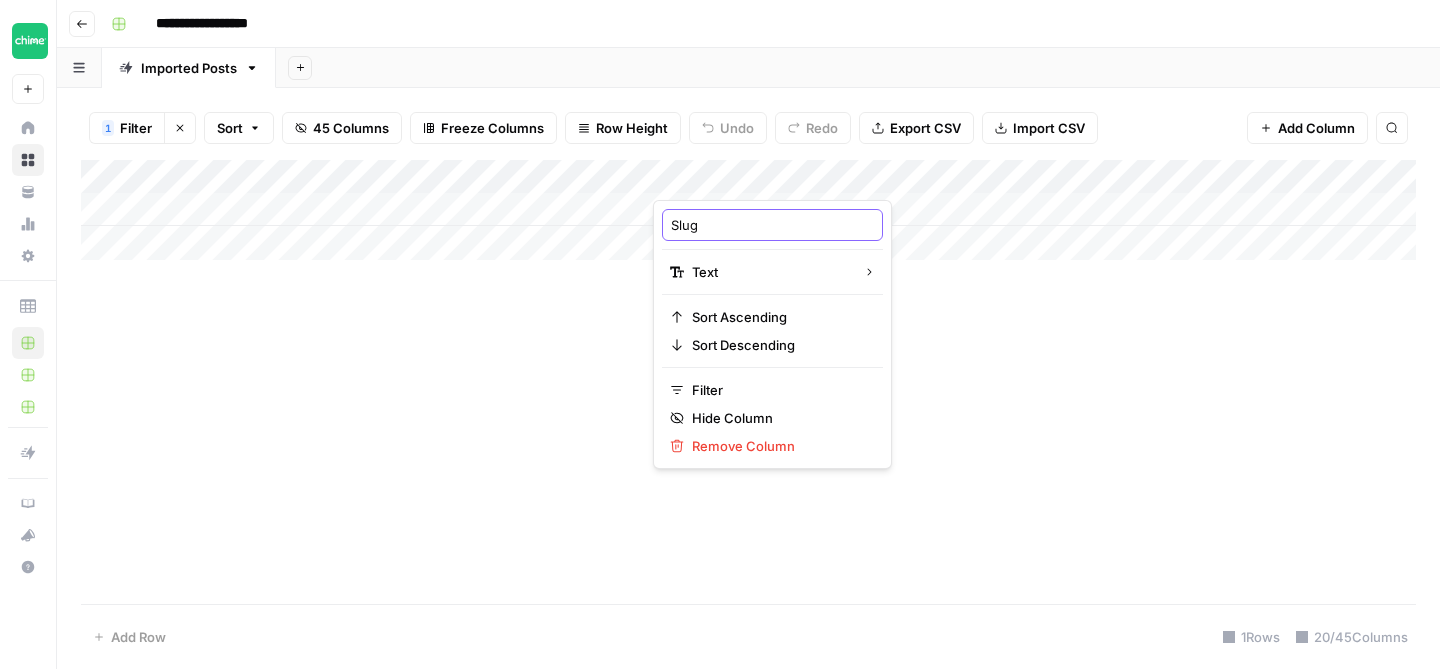 click on "Slug" at bounding box center (772, 225) 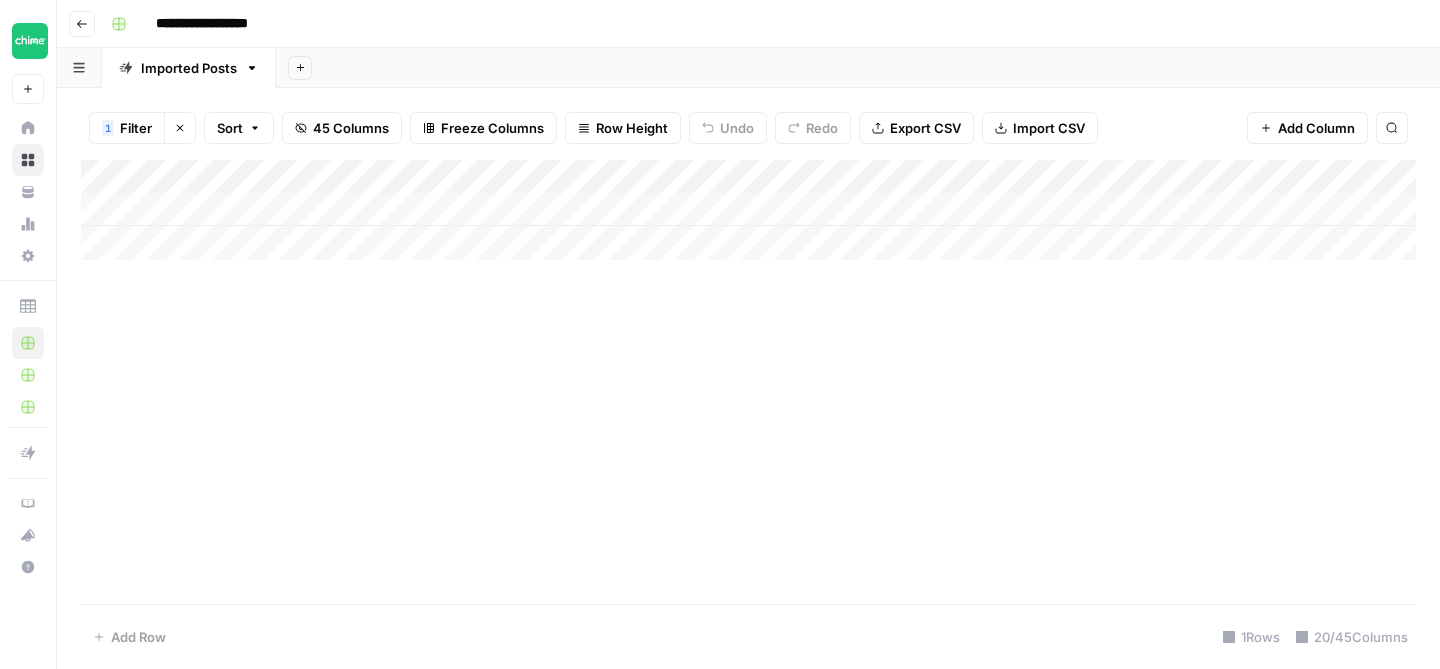 click on "Add Column" at bounding box center (748, 210) 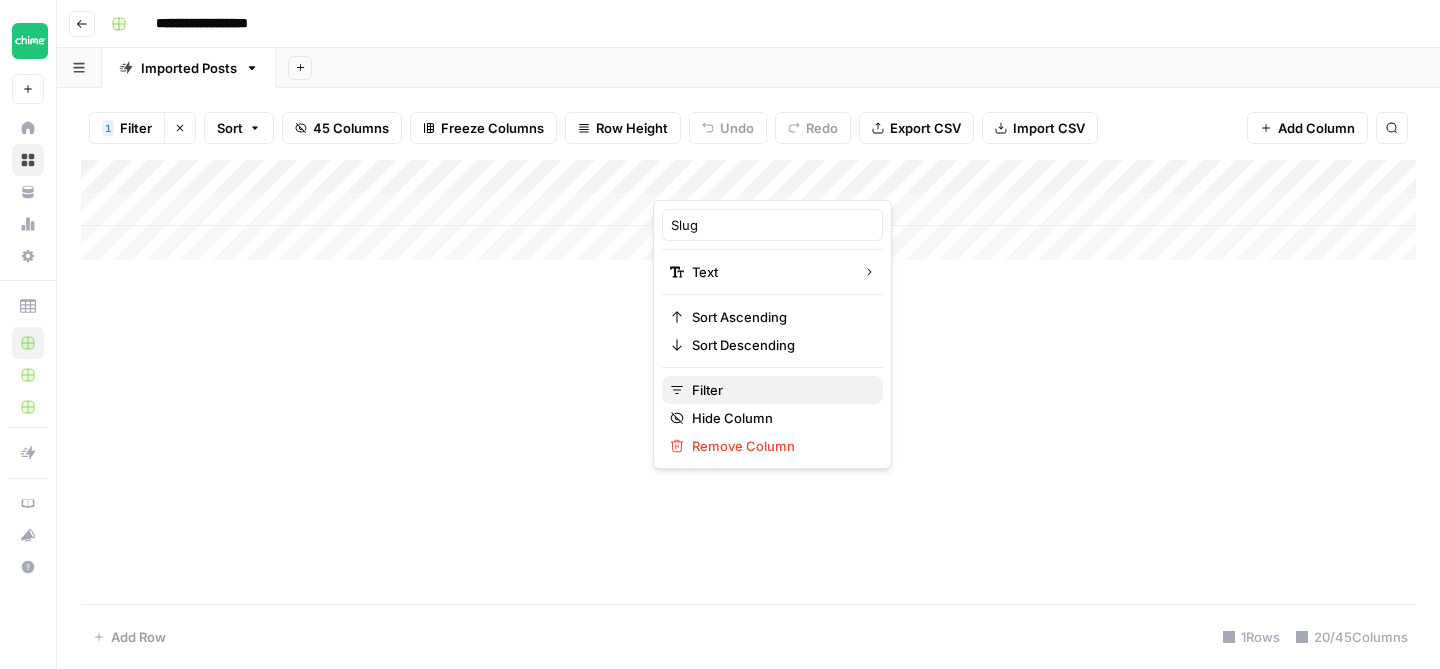 click on "Filter" at bounding box center [779, 390] 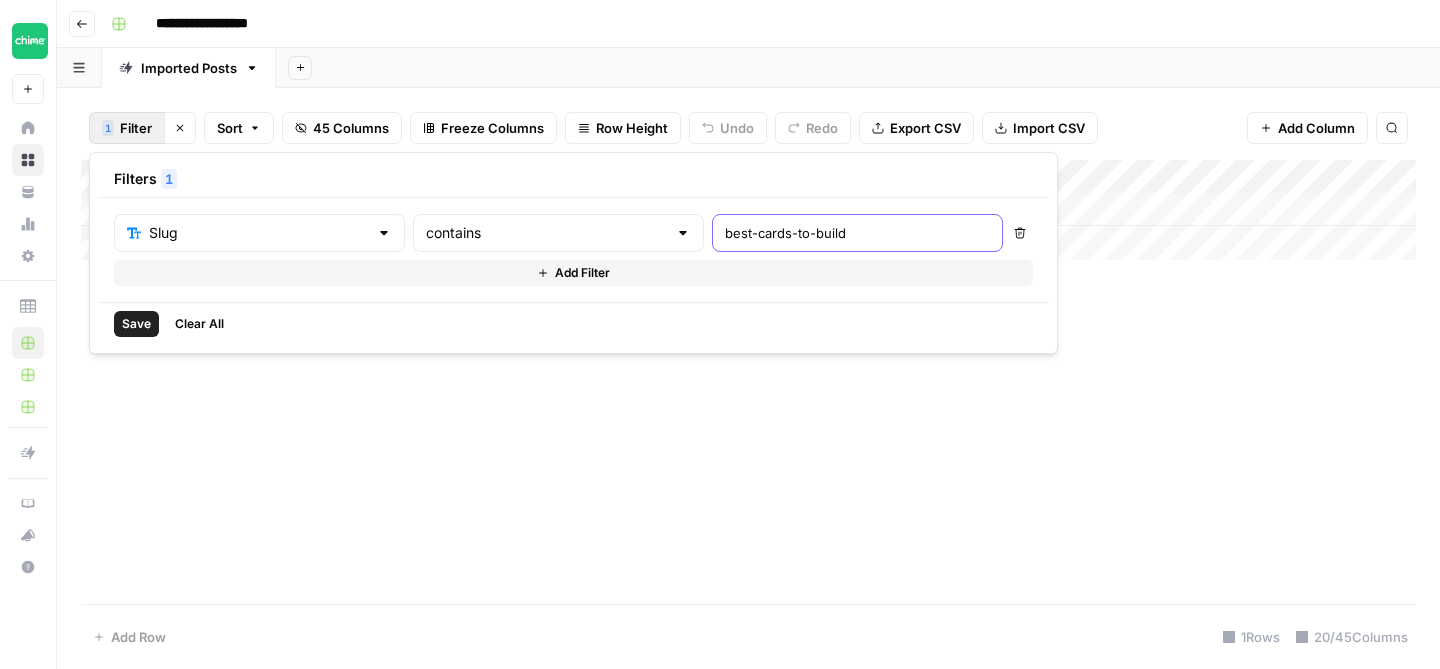 click on "best-cards-to-build" at bounding box center [857, 233] 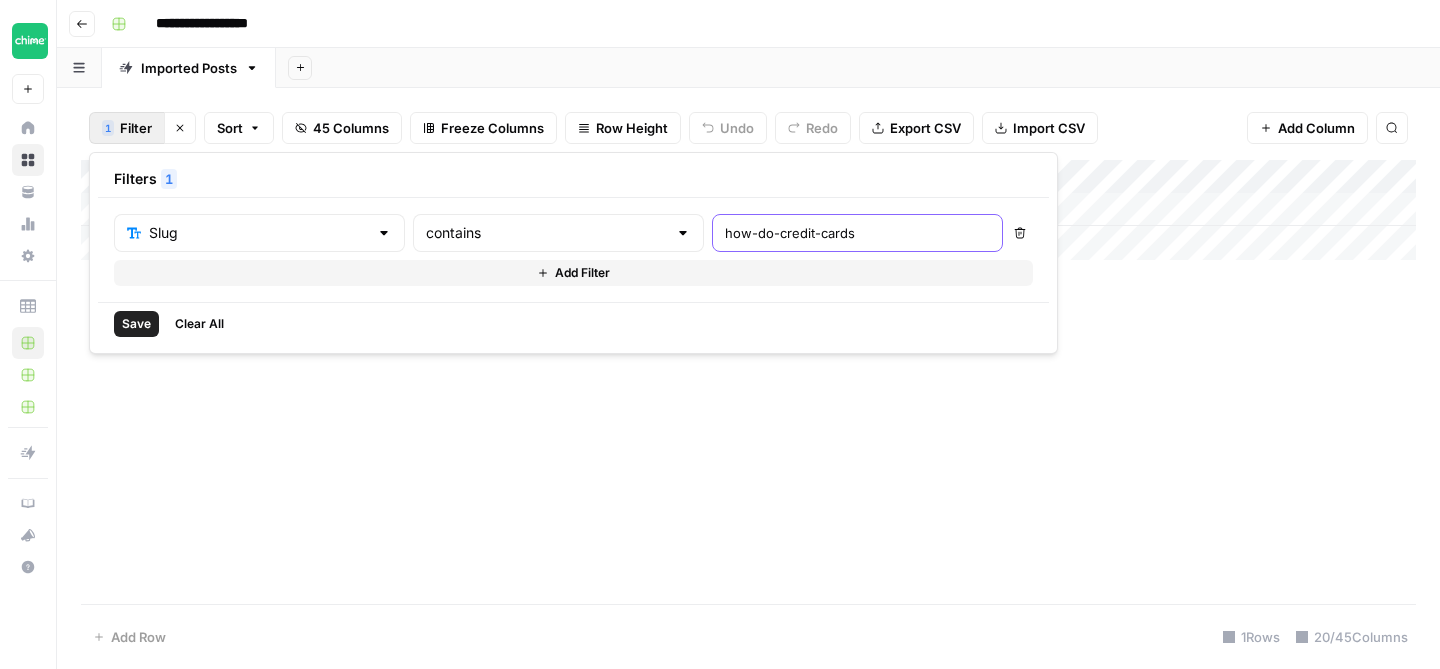 type on "how-do-credit-cards" 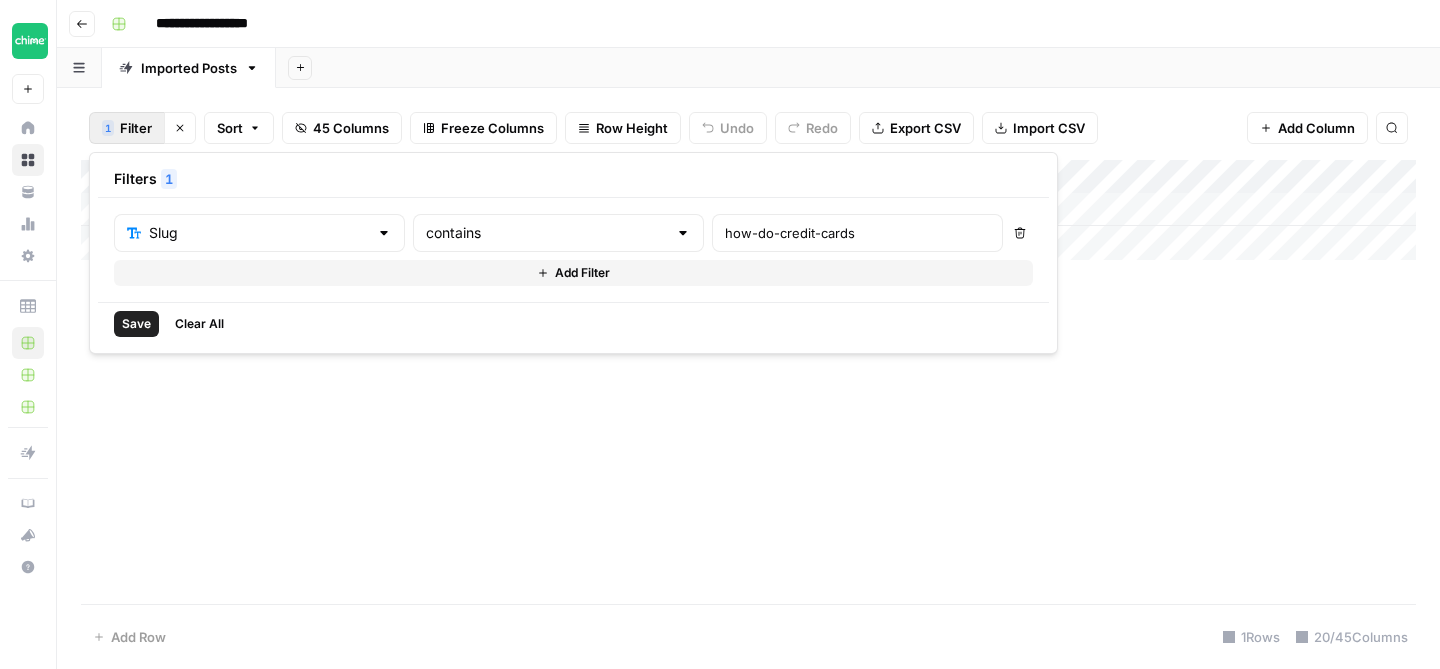click on "Save" at bounding box center [136, 324] 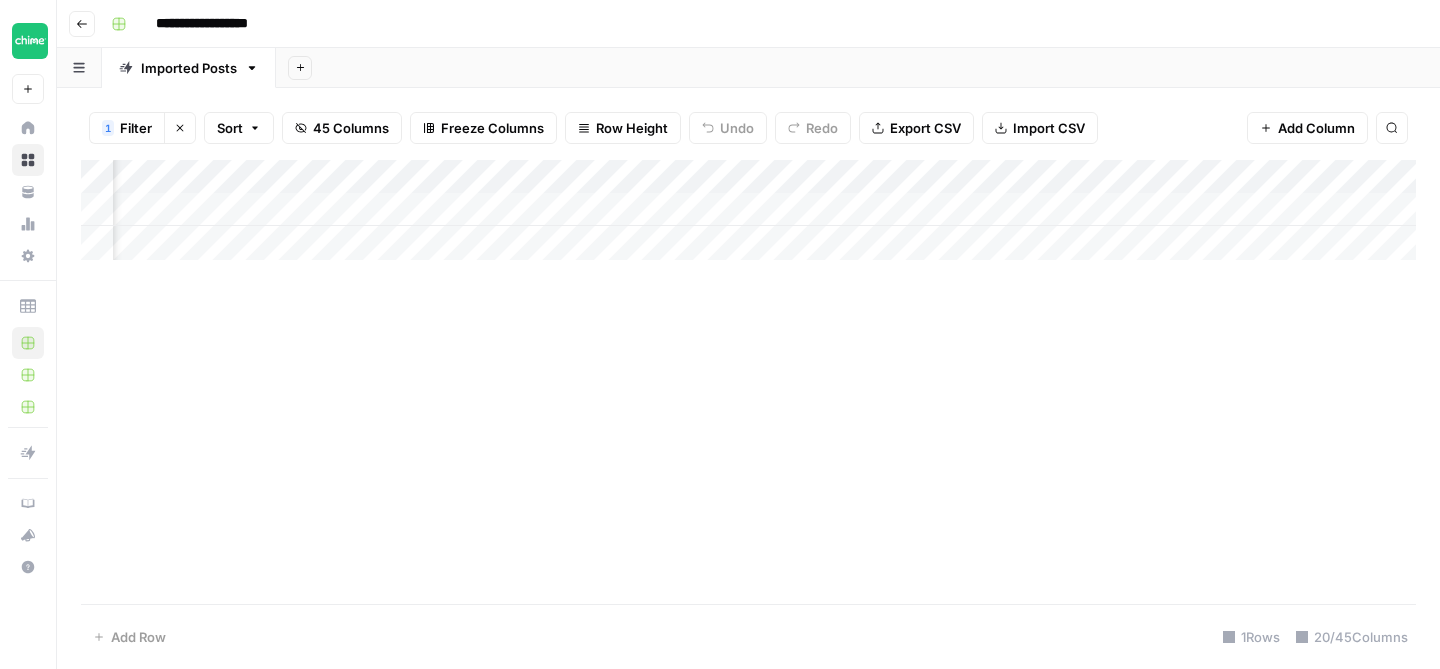 scroll, scrollTop: 0, scrollLeft: 1535, axis: horizontal 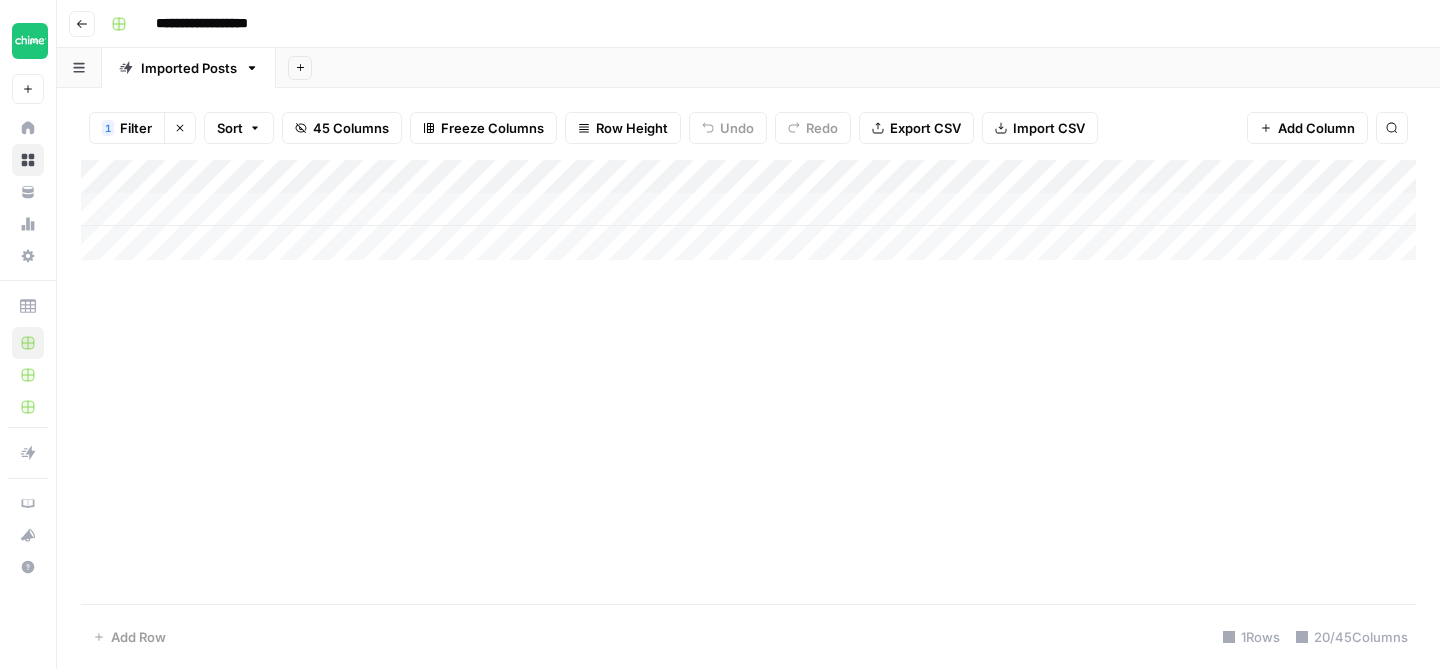 click on "Add Column" at bounding box center [748, 210] 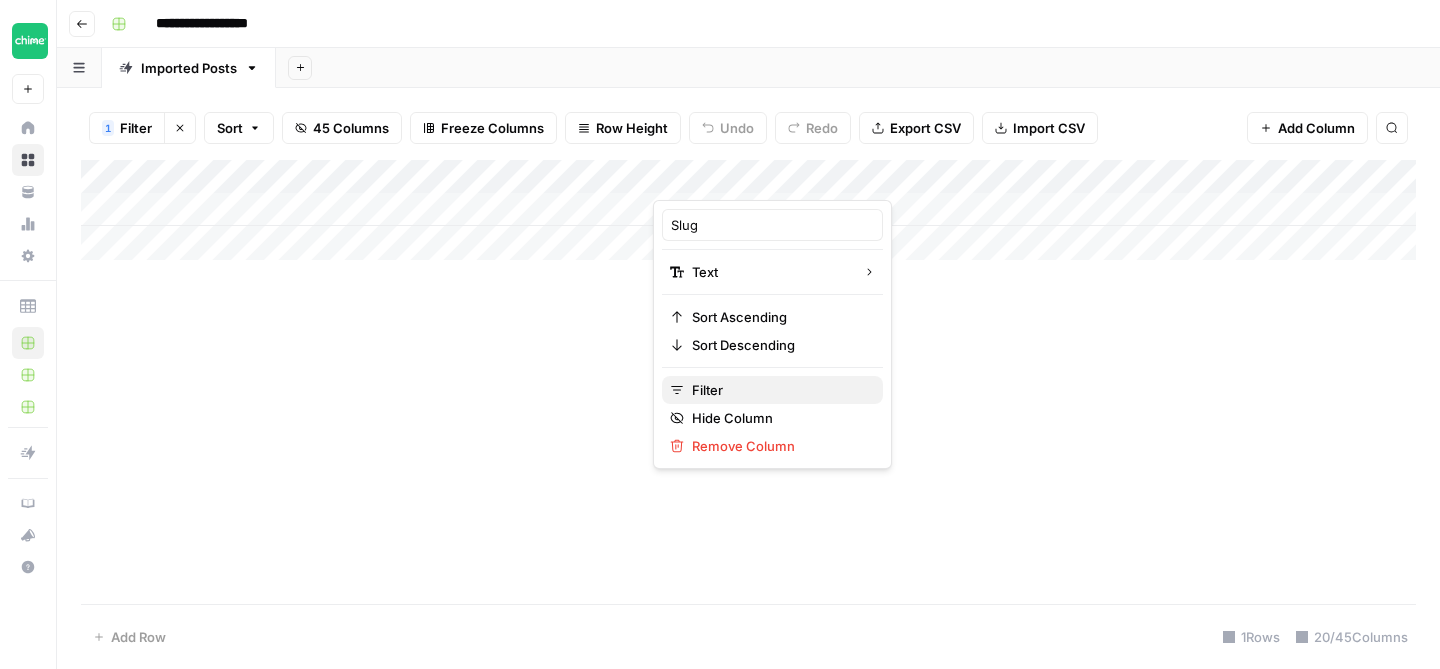 click on "Filter" at bounding box center (772, 390) 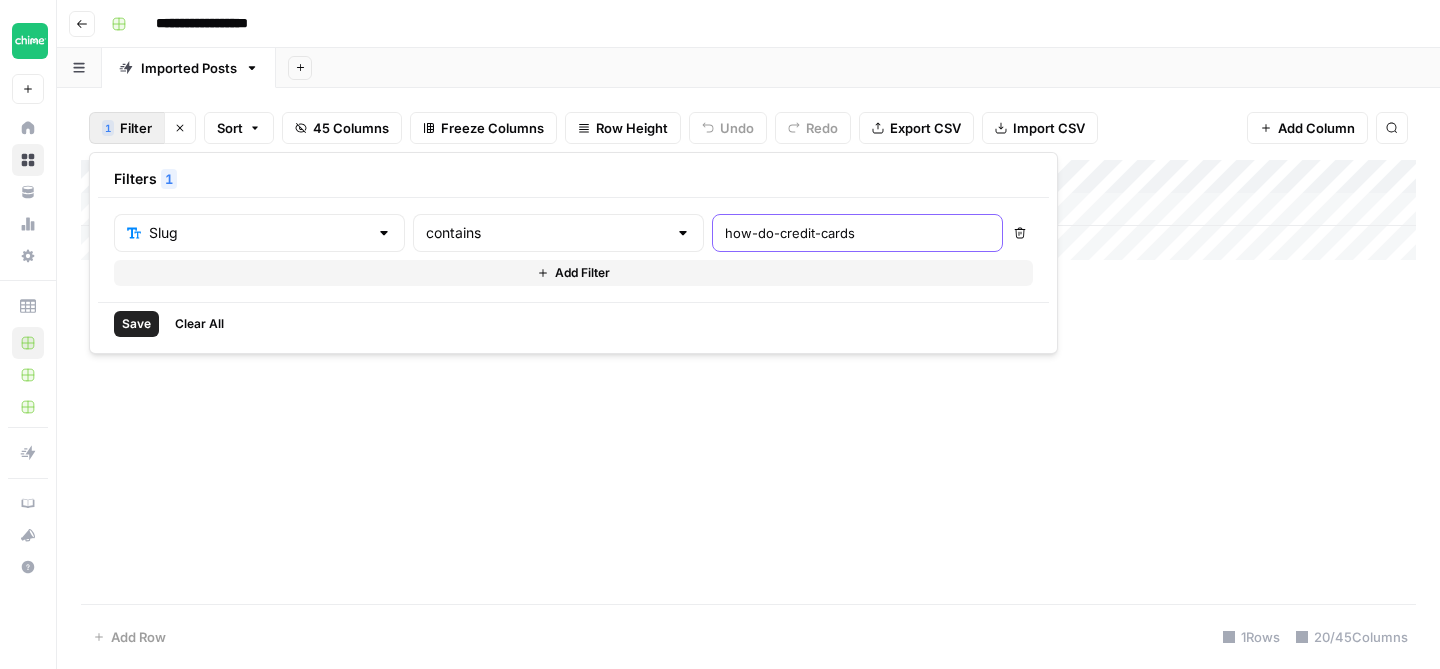 click on "how-do-credit-cards" at bounding box center [857, 233] 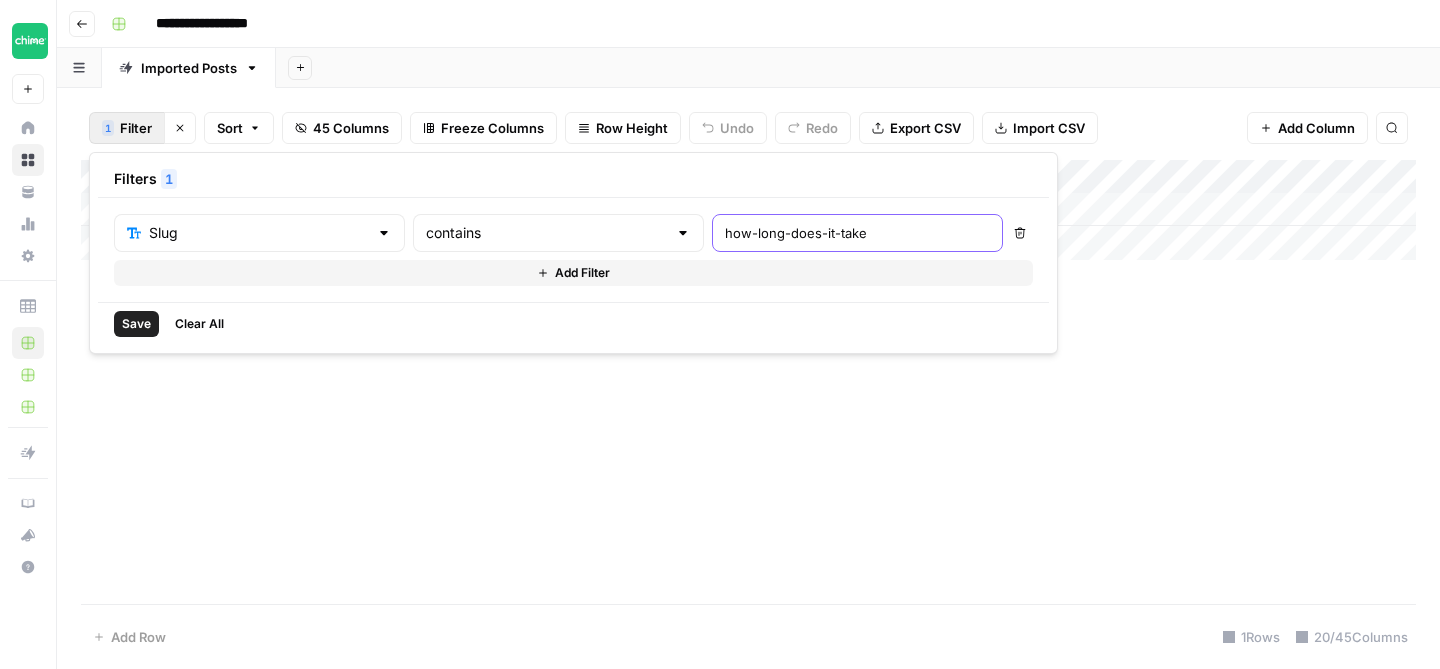type on "how-long-does-it-take" 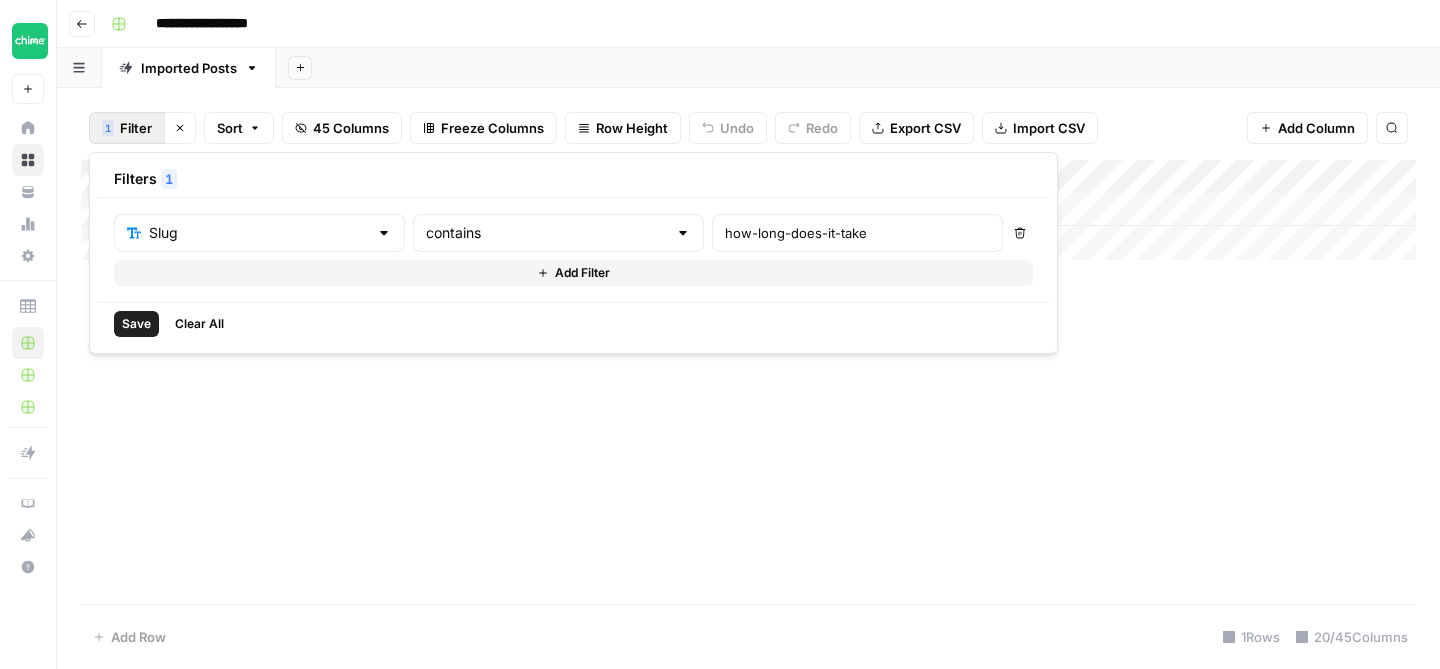 click on "Save" at bounding box center (136, 324) 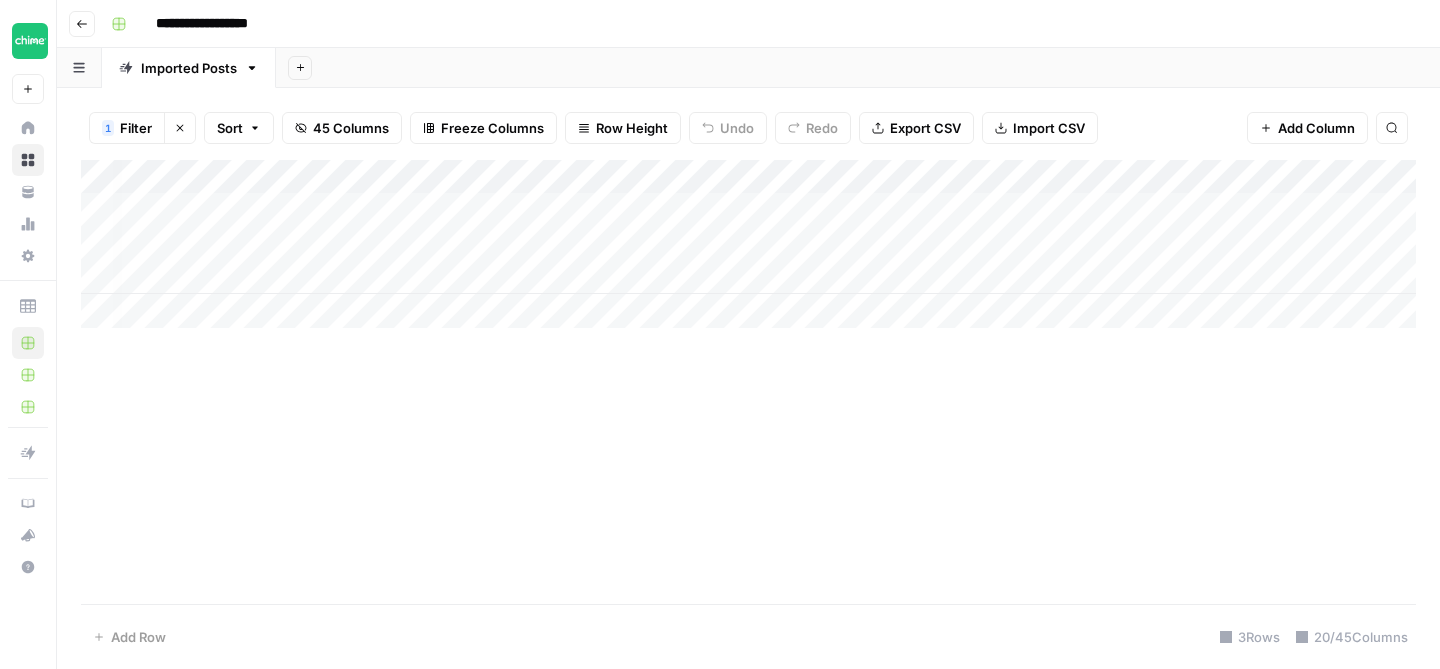 drag, startPoint x: 655, startPoint y: 445, endPoint x: 827, endPoint y: 382, distance: 183.17477 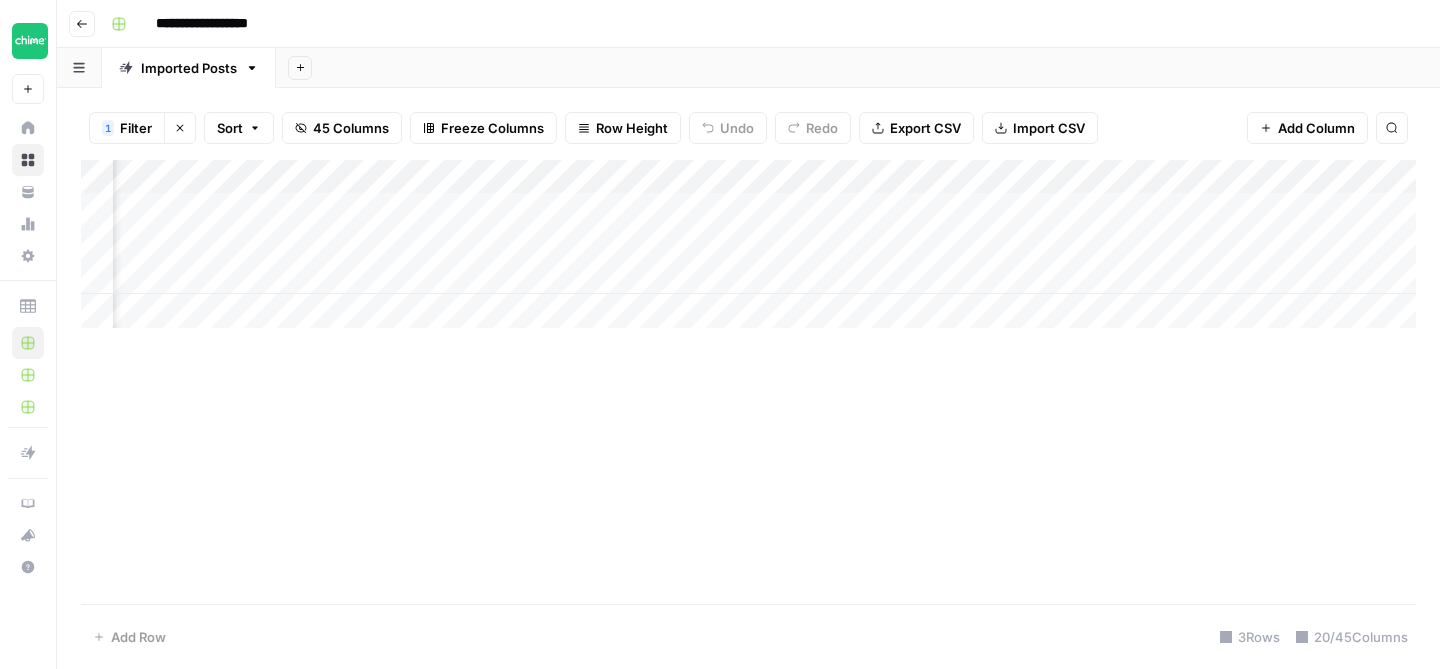 scroll, scrollTop: 0, scrollLeft: 1444, axis: horizontal 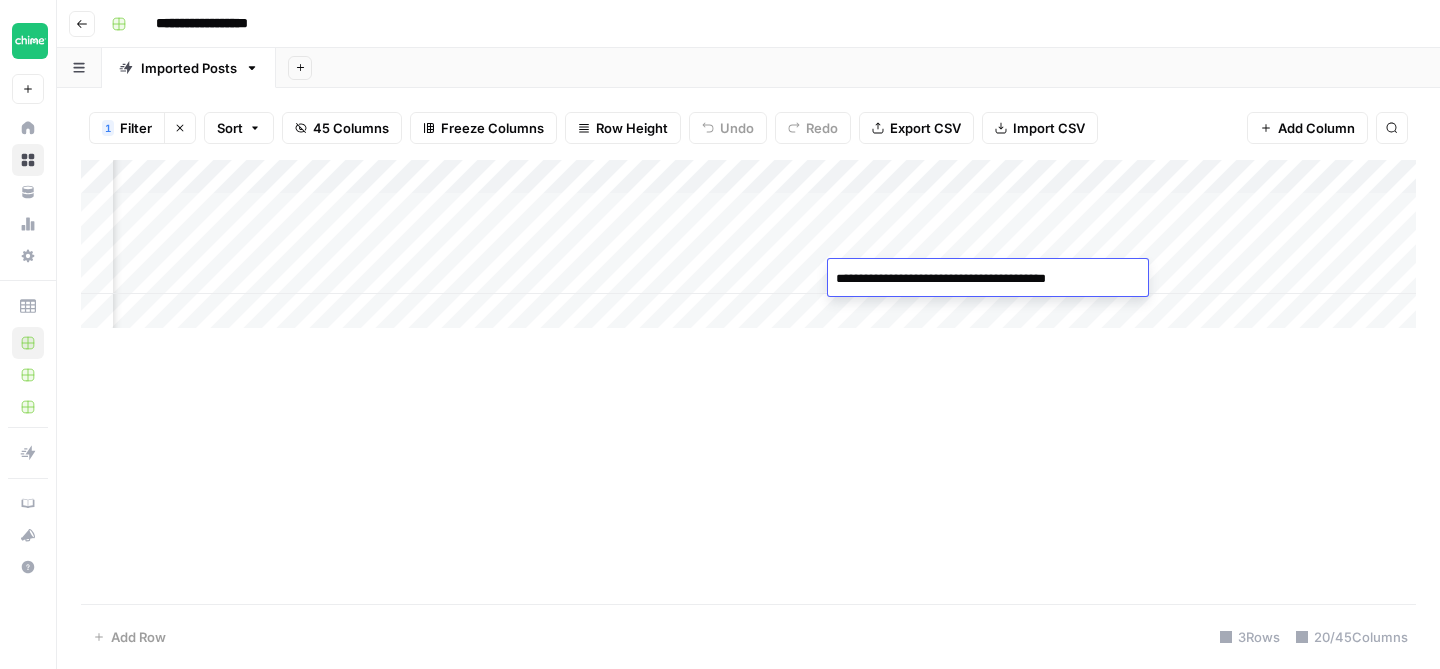 click on "**********" at bounding box center [988, 279] 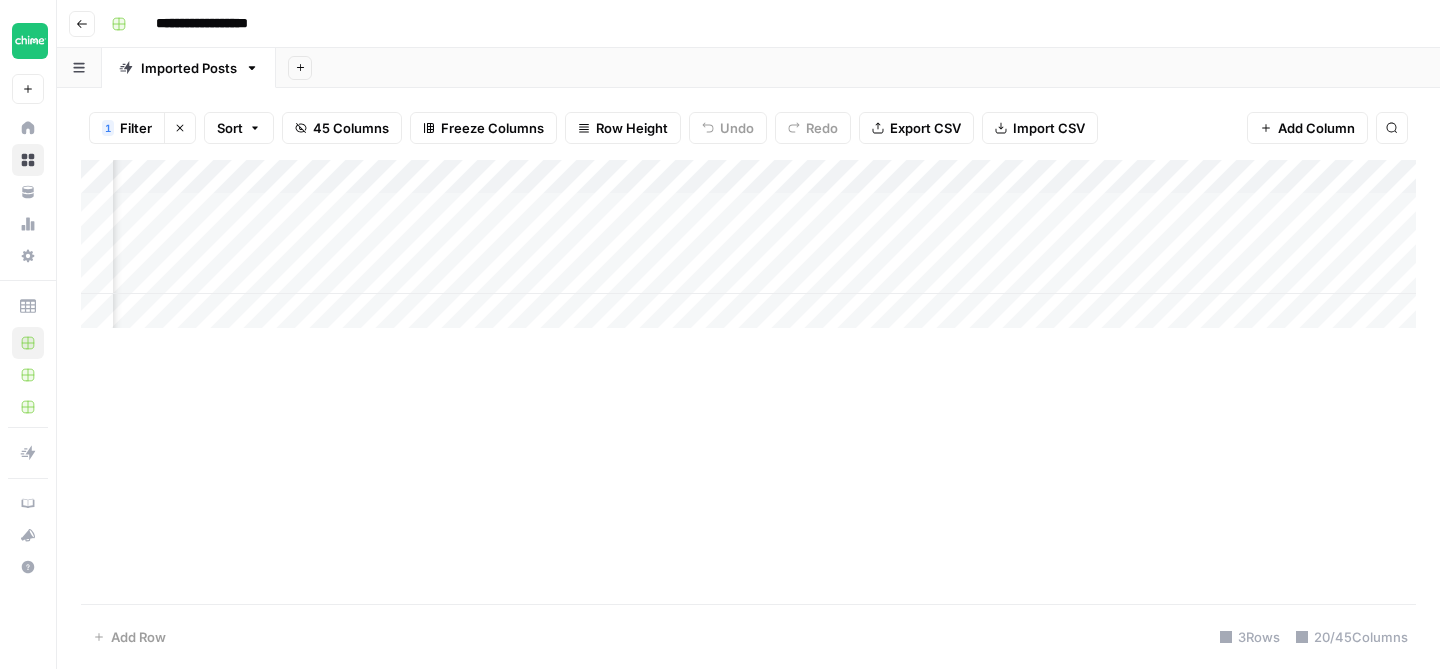 click on "Add Column" at bounding box center (748, 244) 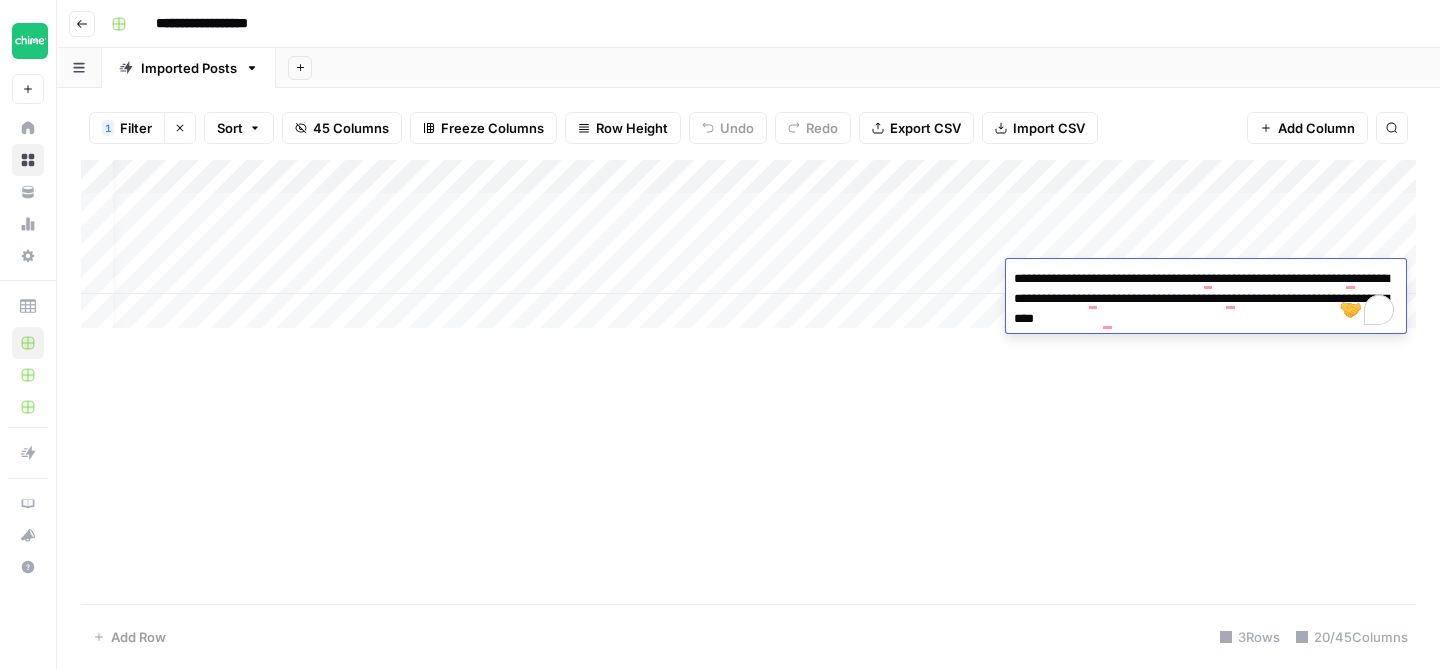 scroll, scrollTop: 0, scrollLeft: 0, axis: both 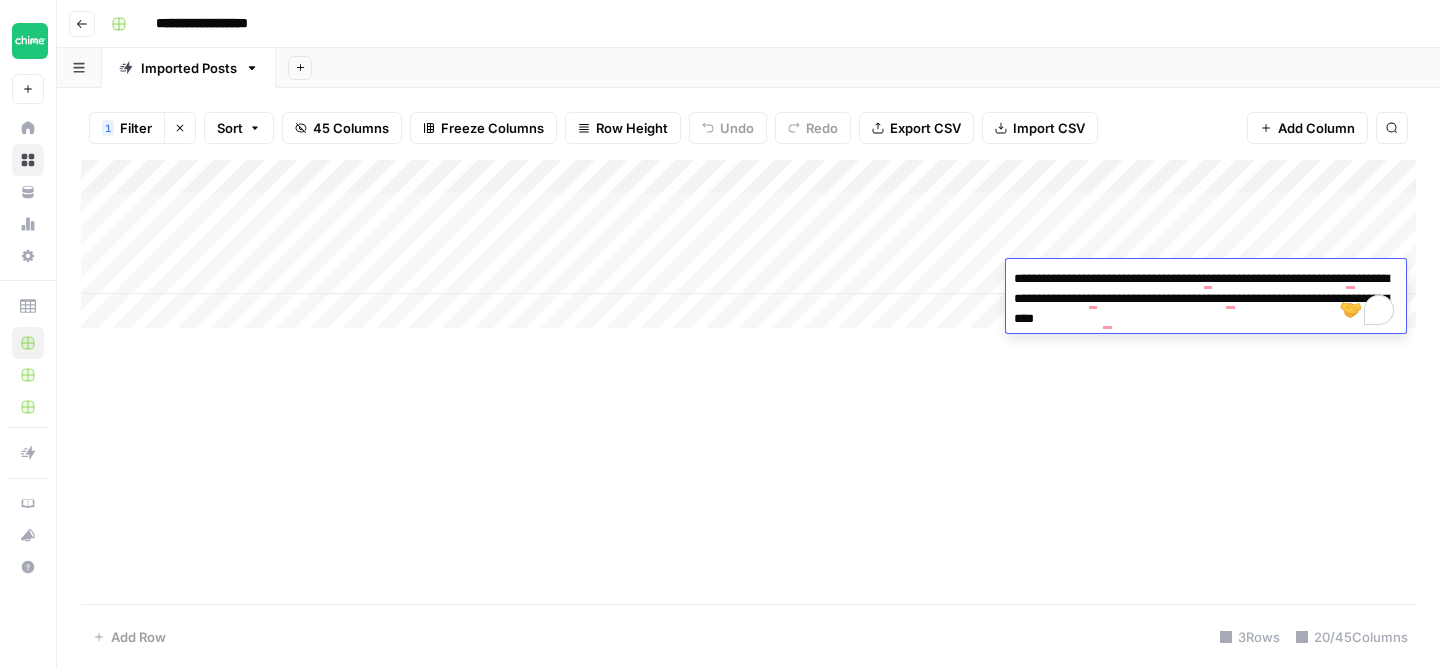 click on "Add Column" at bounding box center (748, 244) 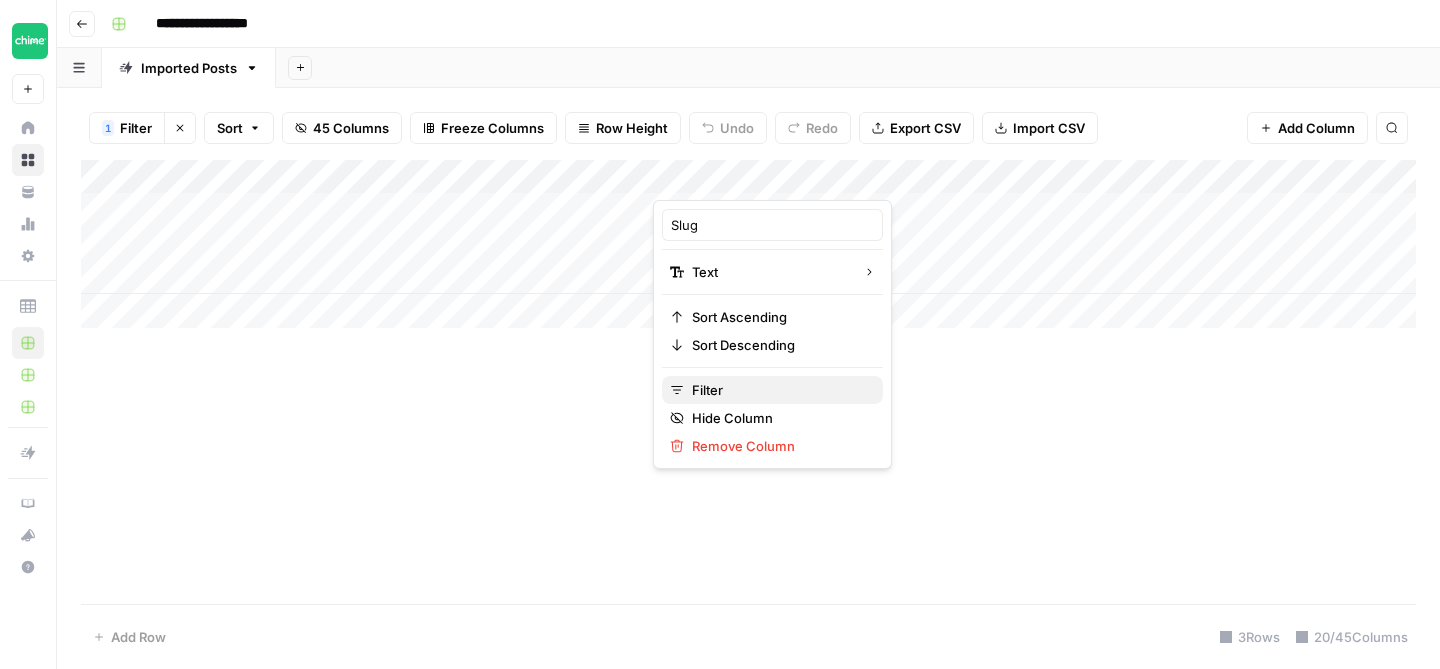 click on "Filter" at bounding box center [779, 390] 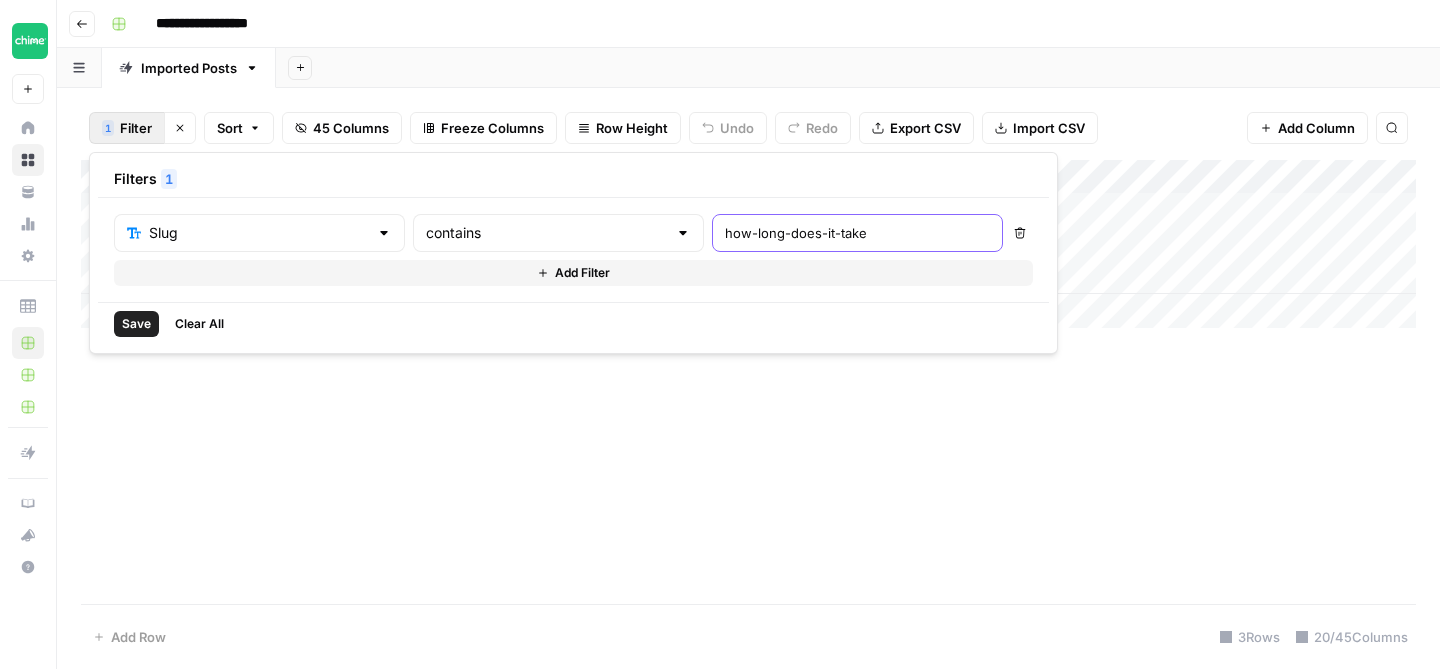 click on "how-long-does-it-take" at bounding box center [857, 233] 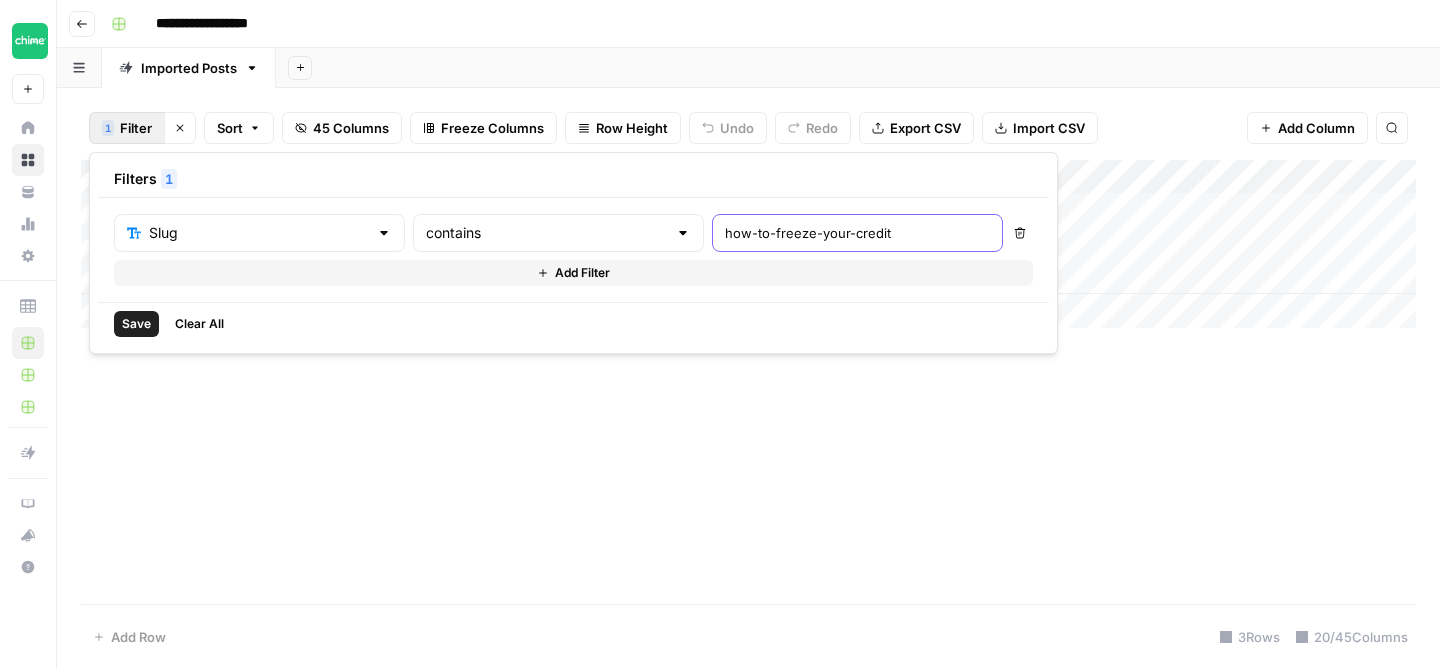 type on "how-to-freeze-your-credit" 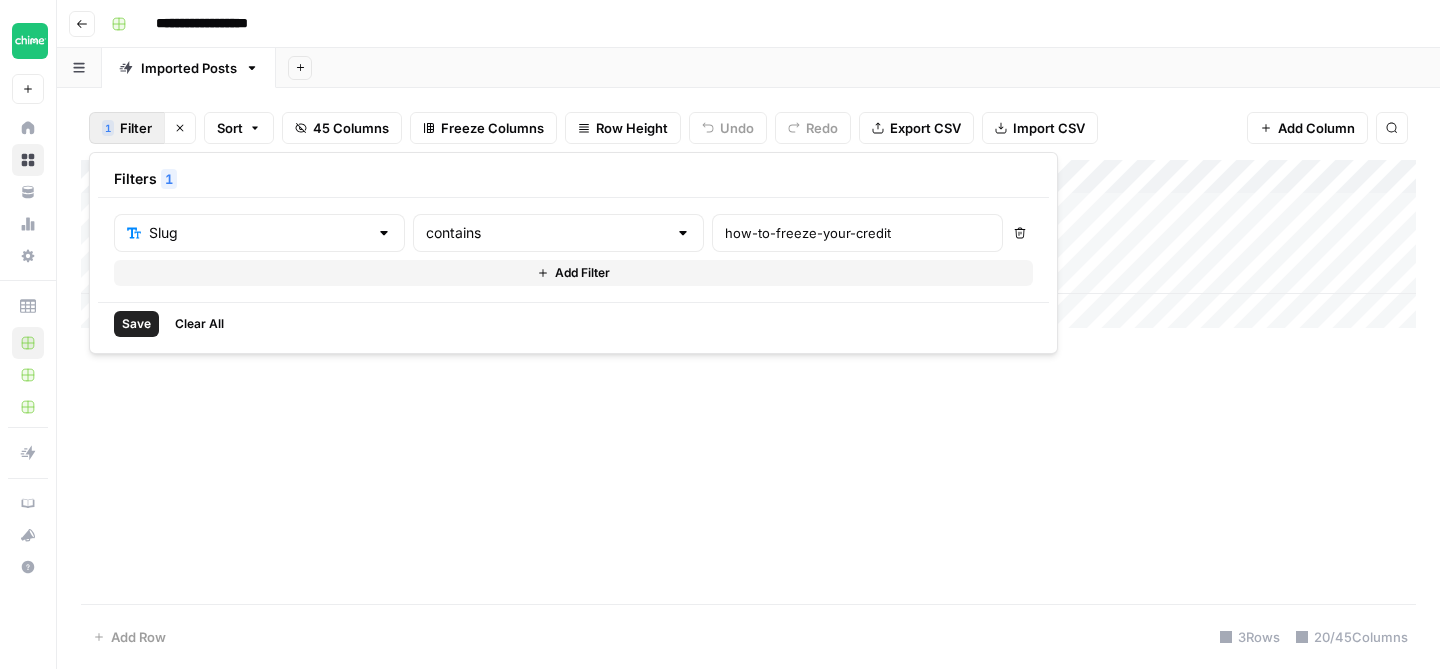 click on "Save" at bounding box center (136, 324) 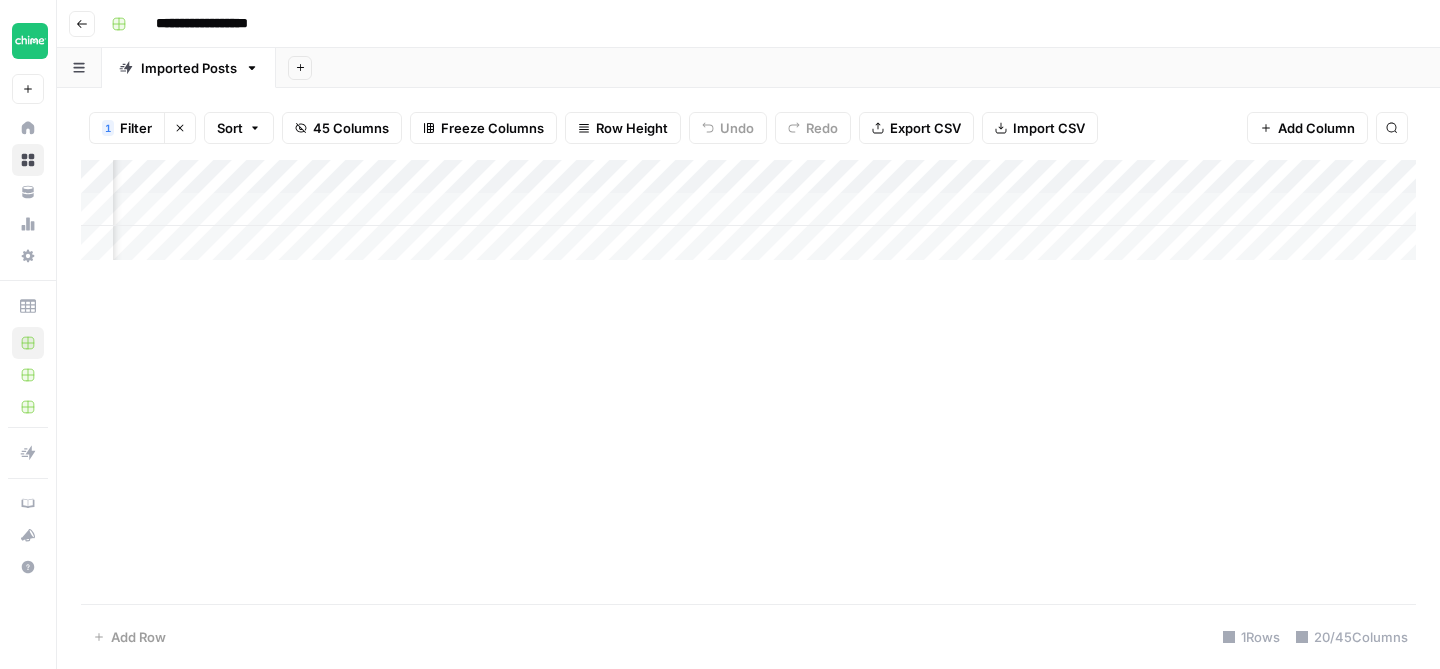 scroll, scrollTop: 0, scrollLeft: 1627, axis: horizontal 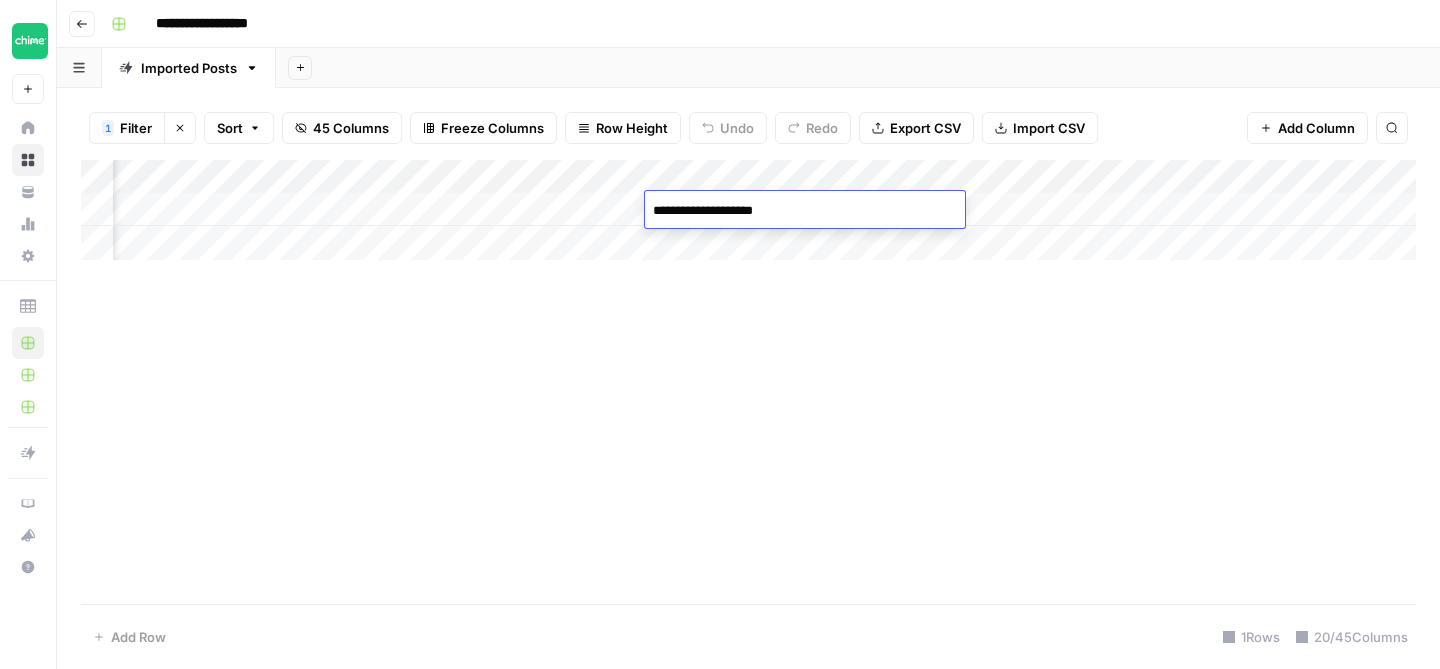 click on "Add Column" at bounding box center (748, 382) 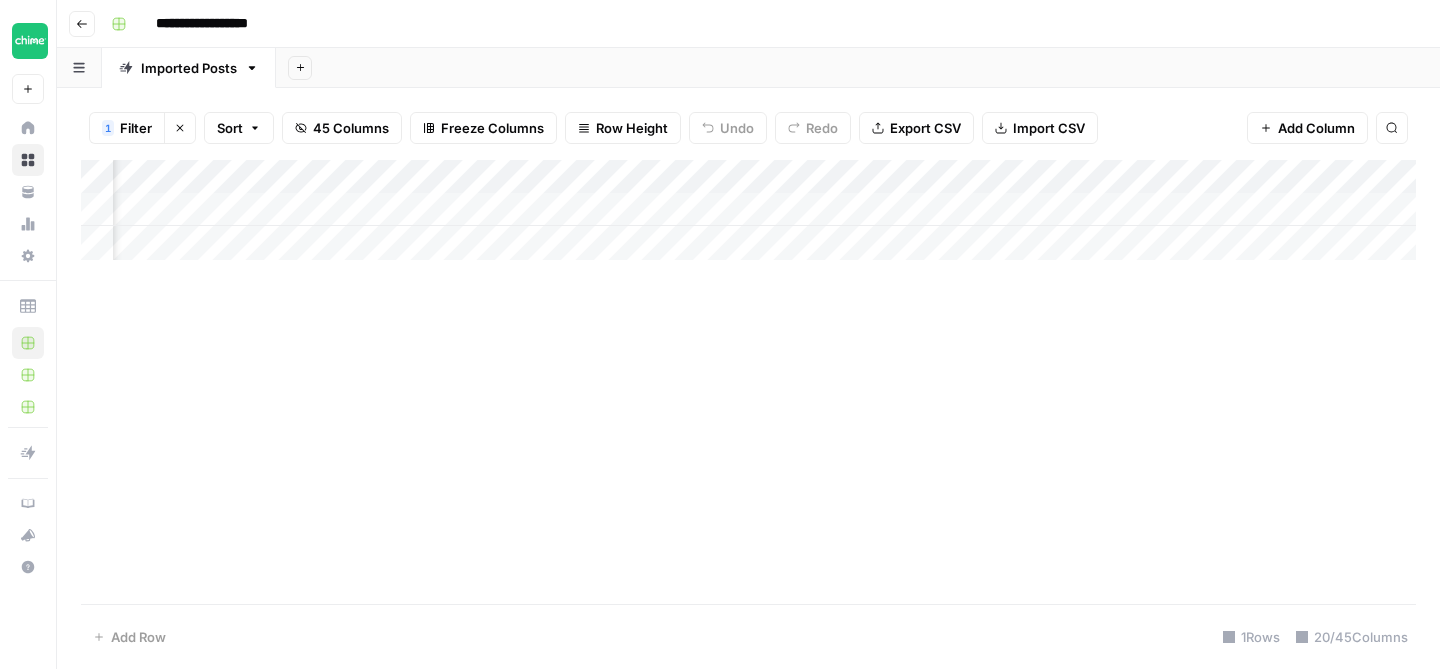 click on "Add Column" at bounding box center (748, 210) 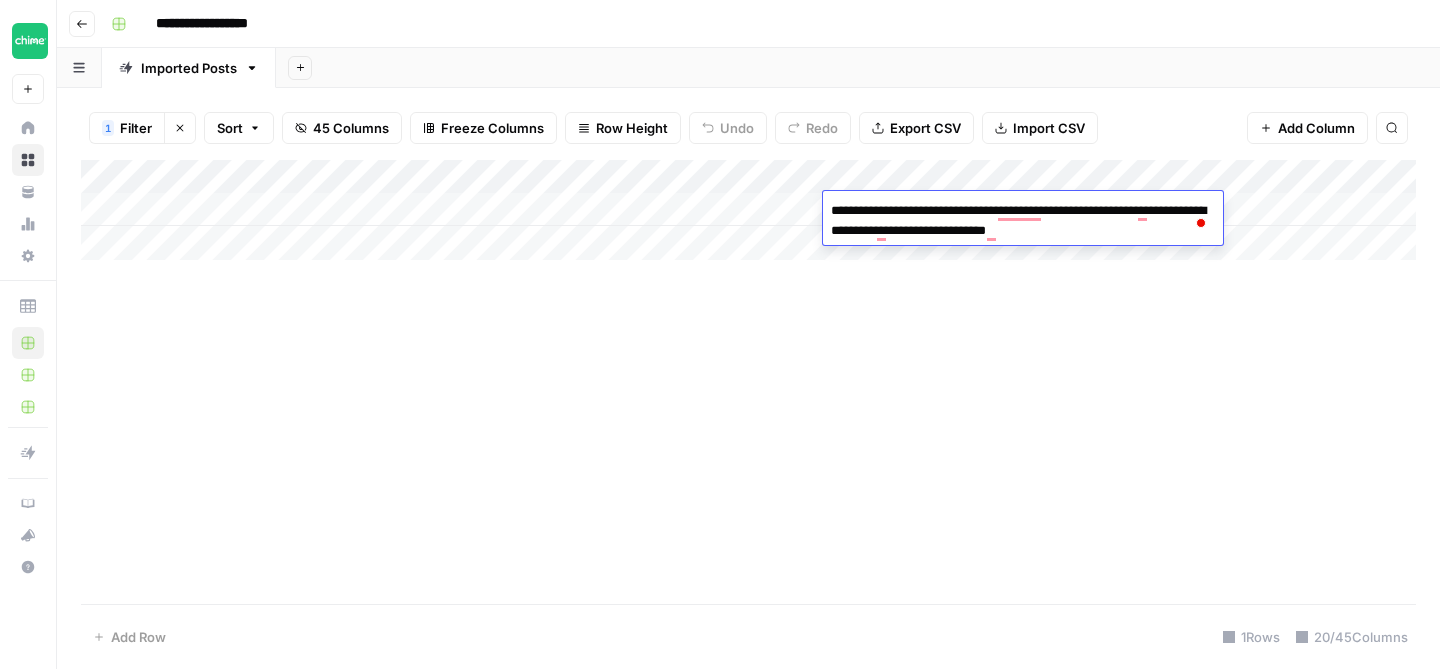 scroll, scrollTop: 0, scrollLeft: 0, axis: both 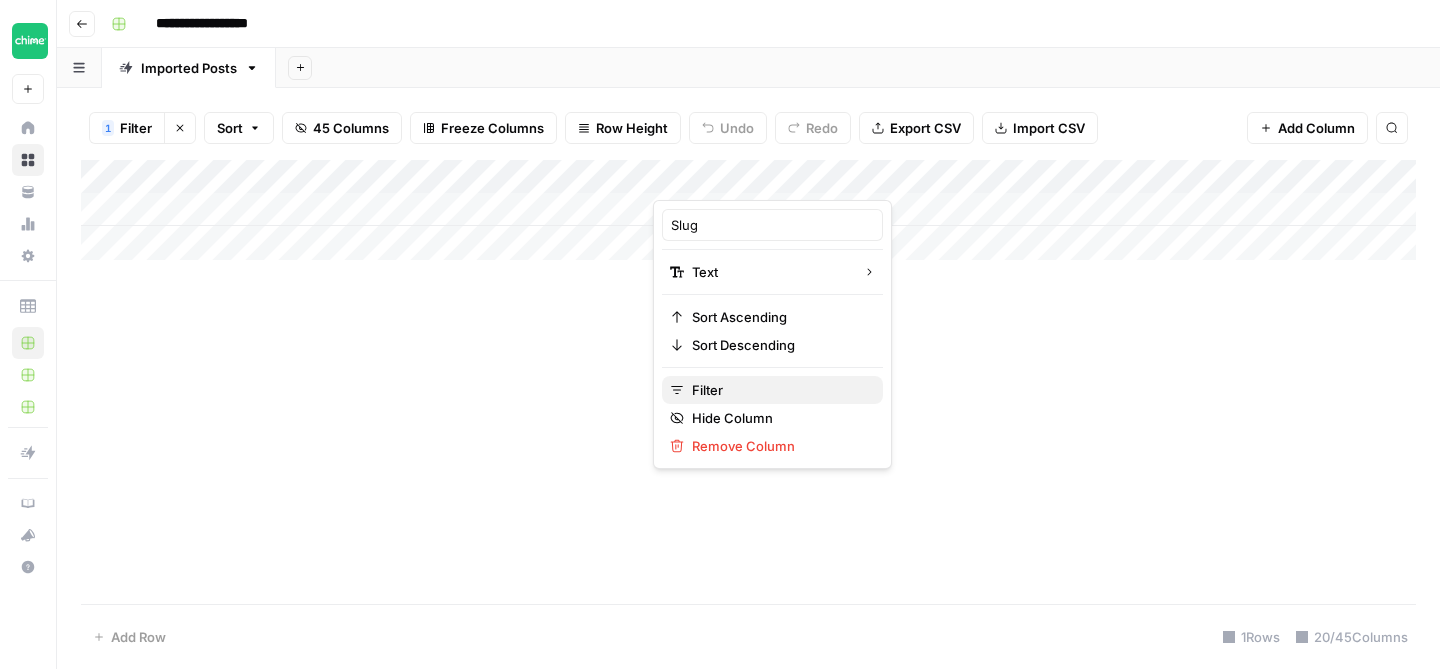 click on "Filter" at bounding box center (779, 390) 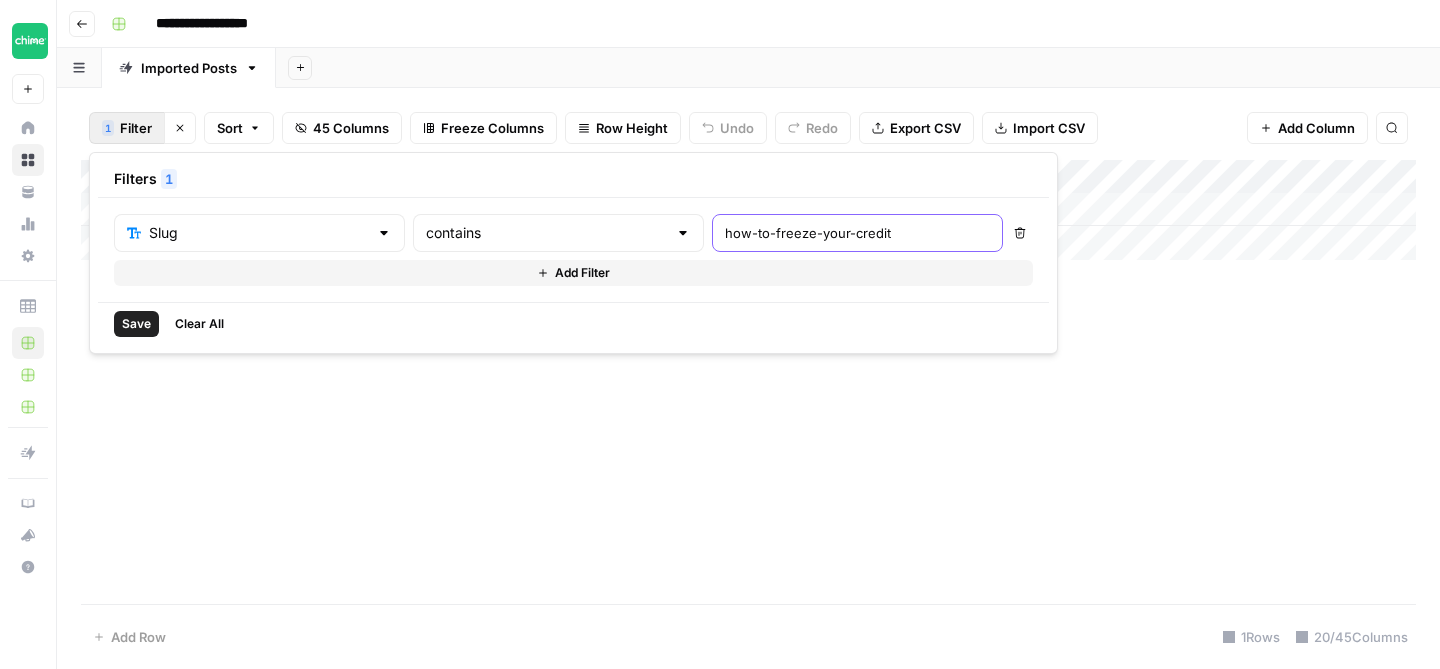 click on "how-to-freeze-your-credit" at bounding box center (857, 233) 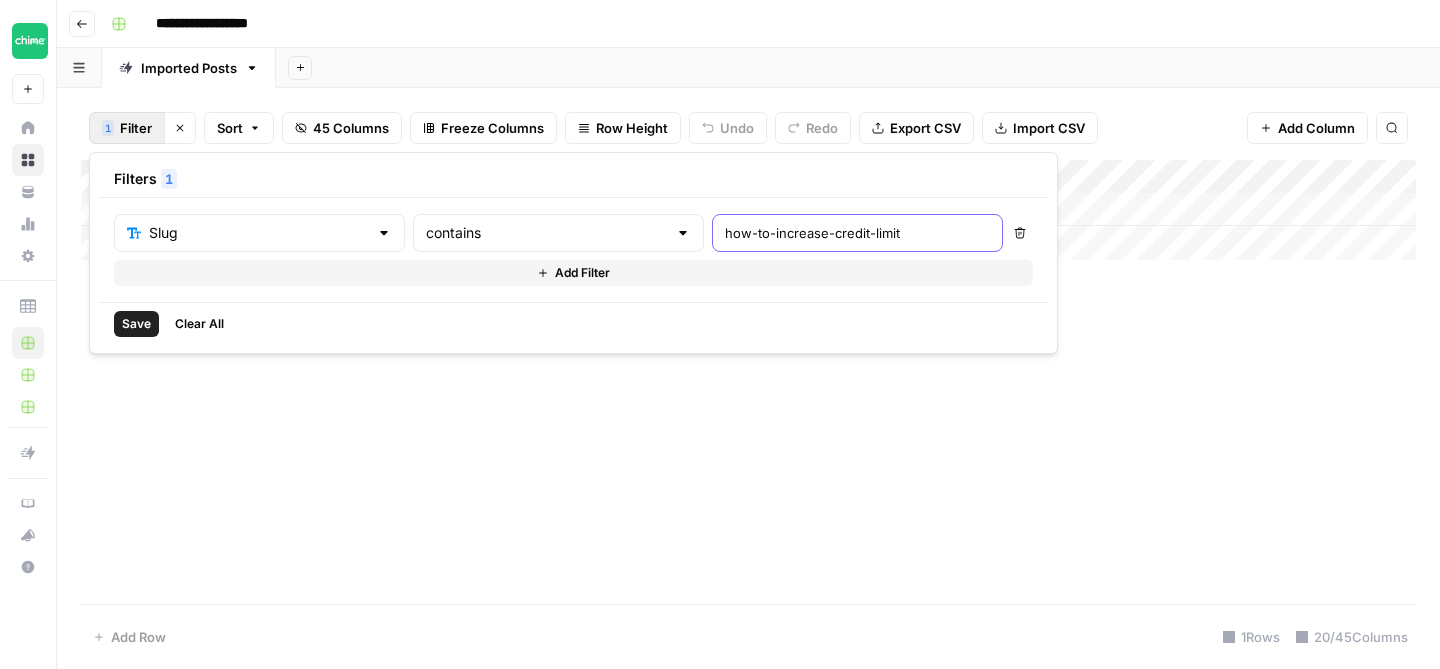 type on "how-to-increase-credit-limit" 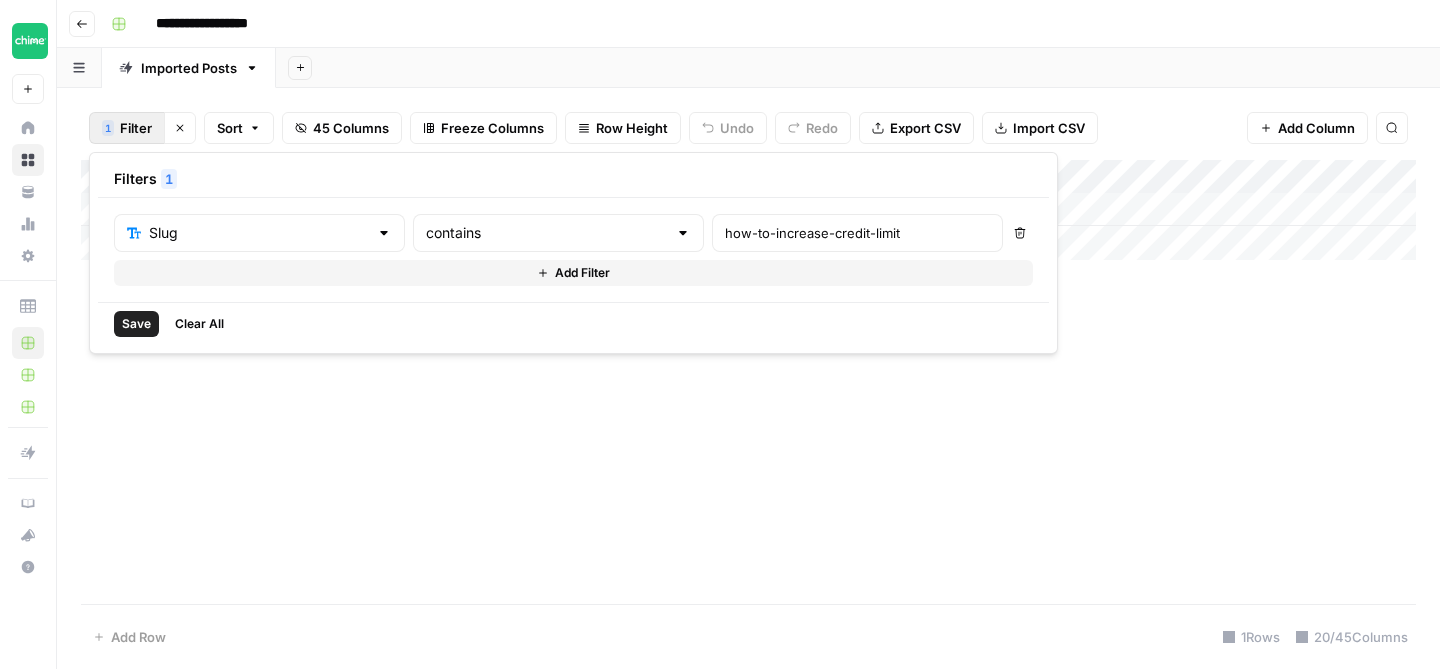 click on "Save" at bounding box center [136, 324] 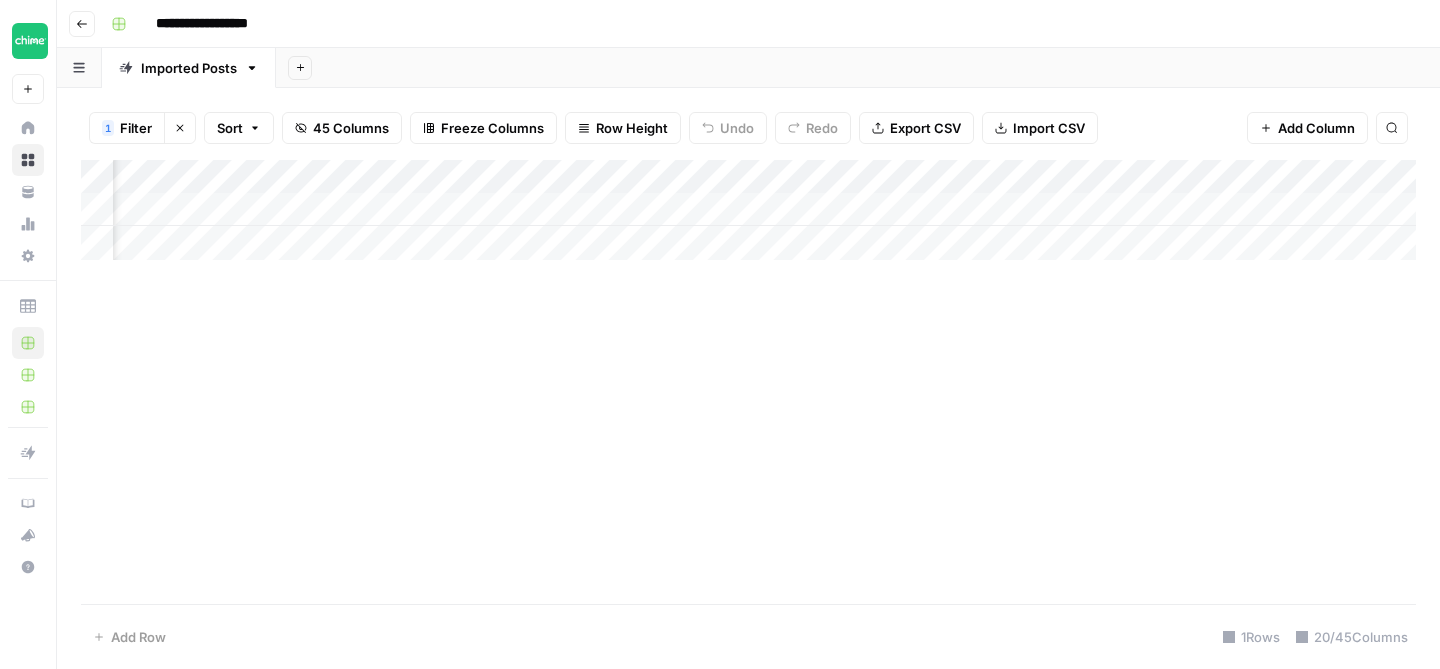 scroll, scrollTop: 0, scrollLeft: 1610, axis: horizontal 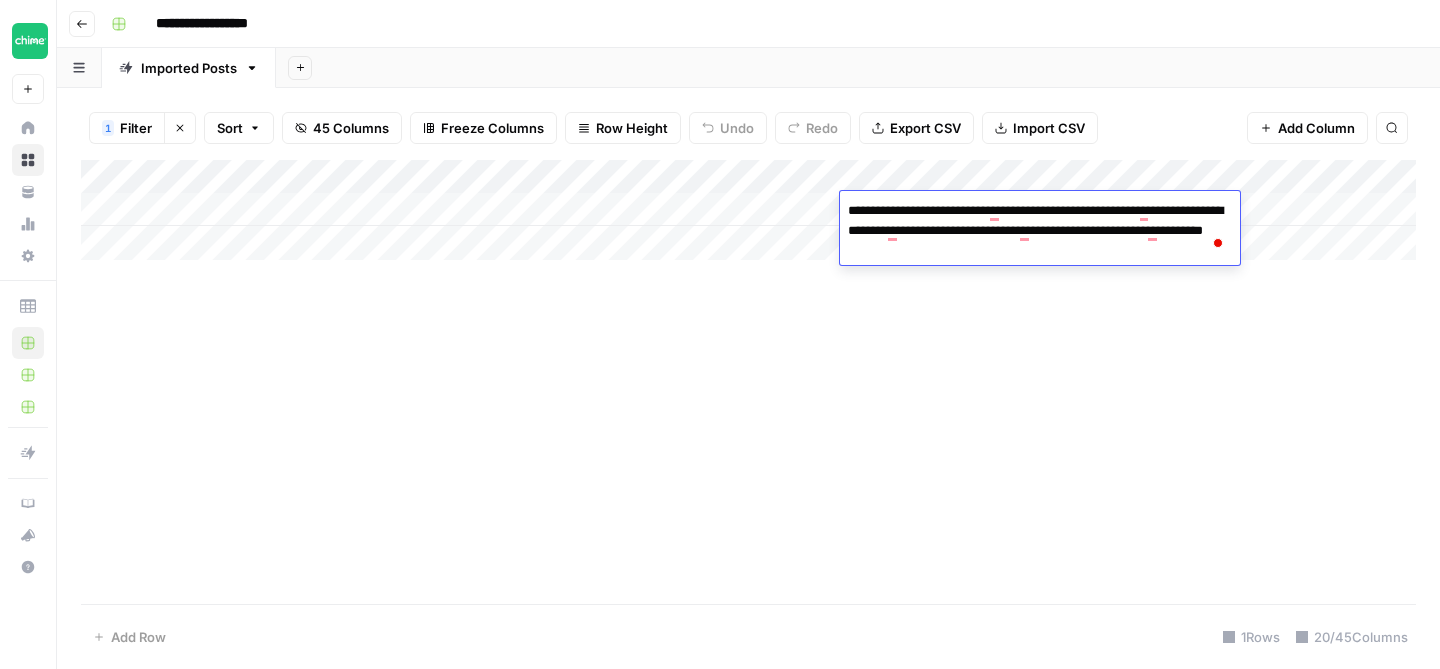 click on "Add Column" at bounding box center (748, 210) 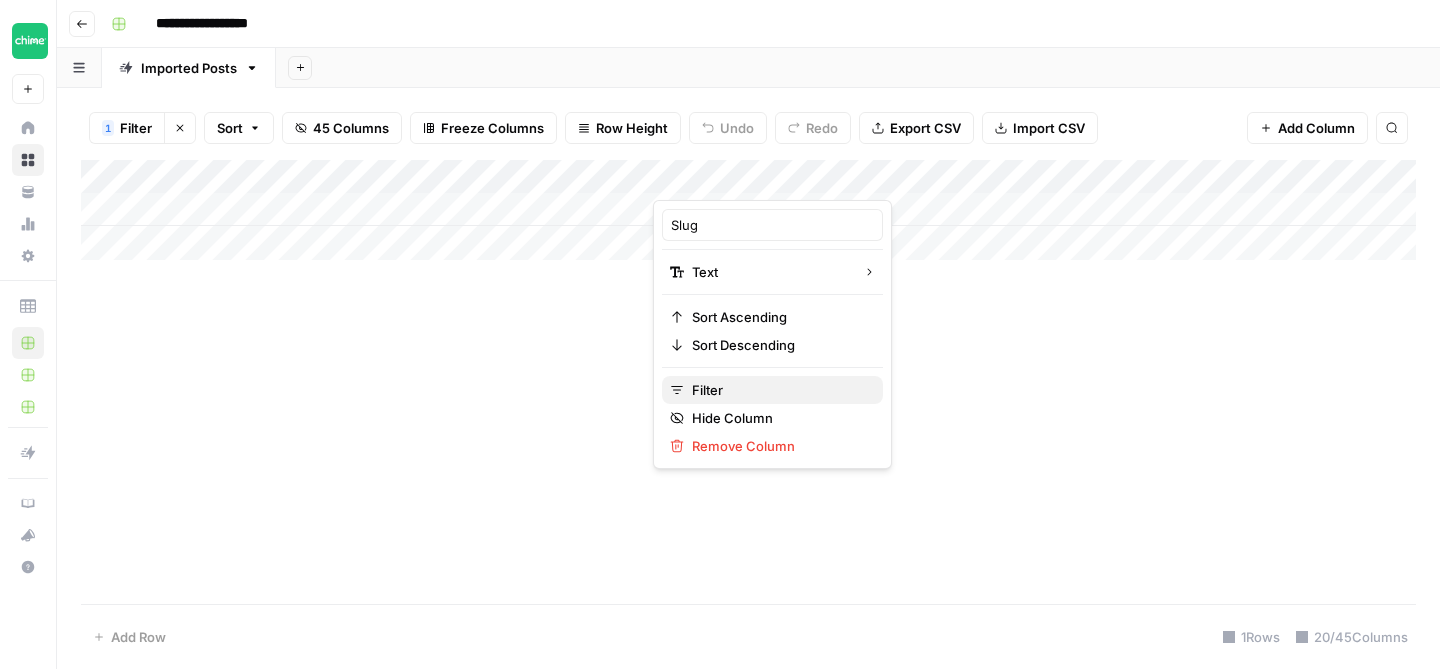 click on "Filter" at bounding box center [779, 390] 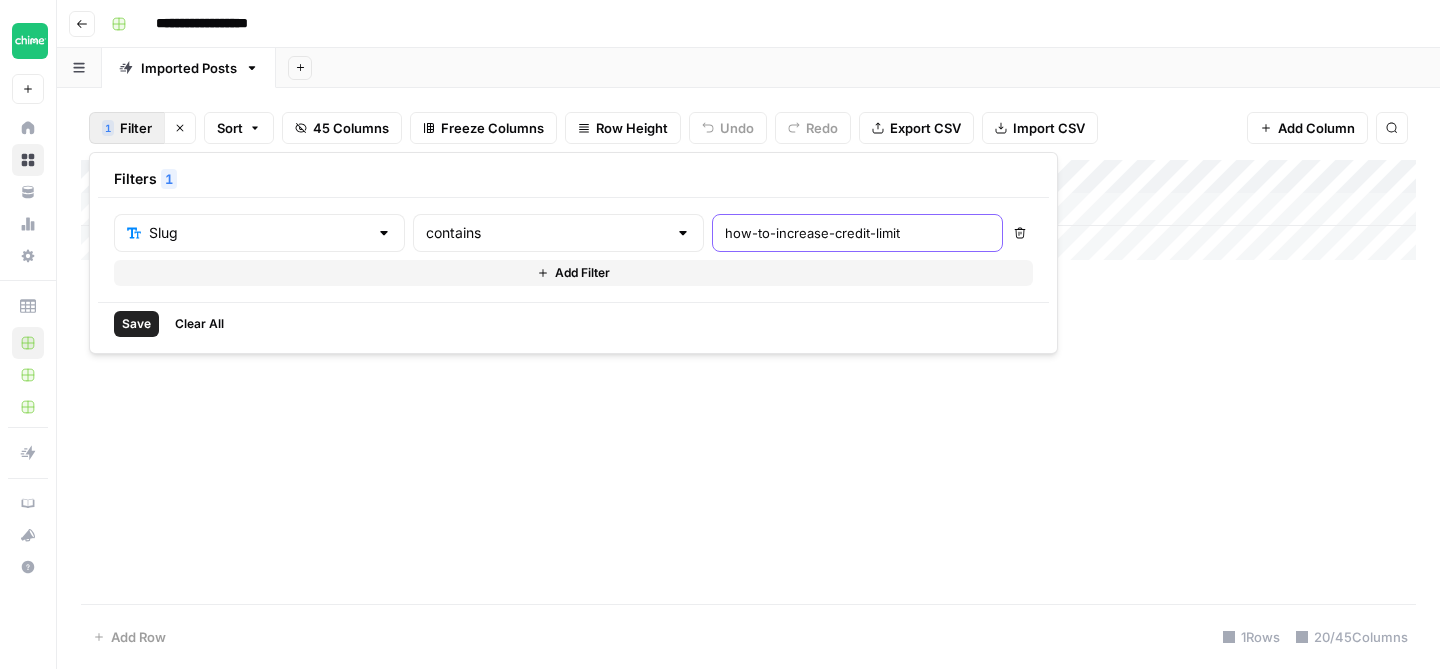 click on "how-to-increase-credit-limit" at bounding box center [857, 233] 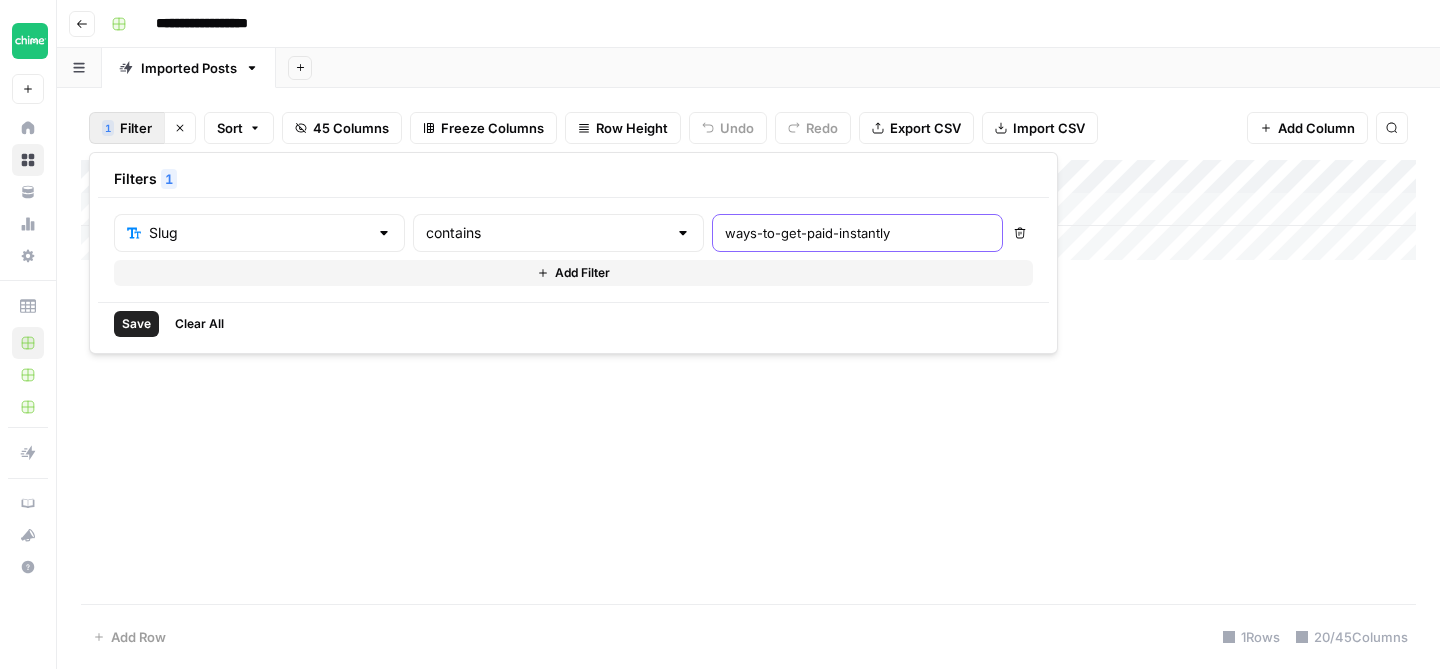 type on "ways-to-get-paid-instantly" 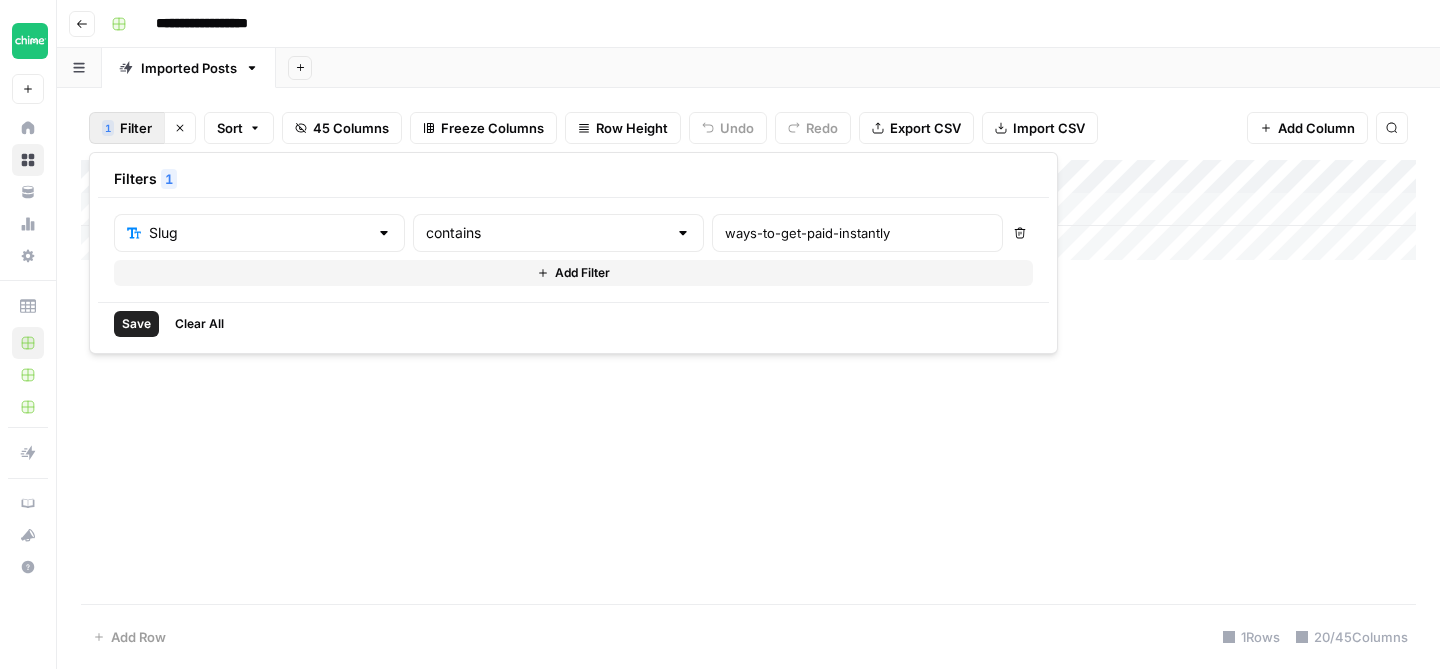 click on "Save" at bounding box center (136, 324) 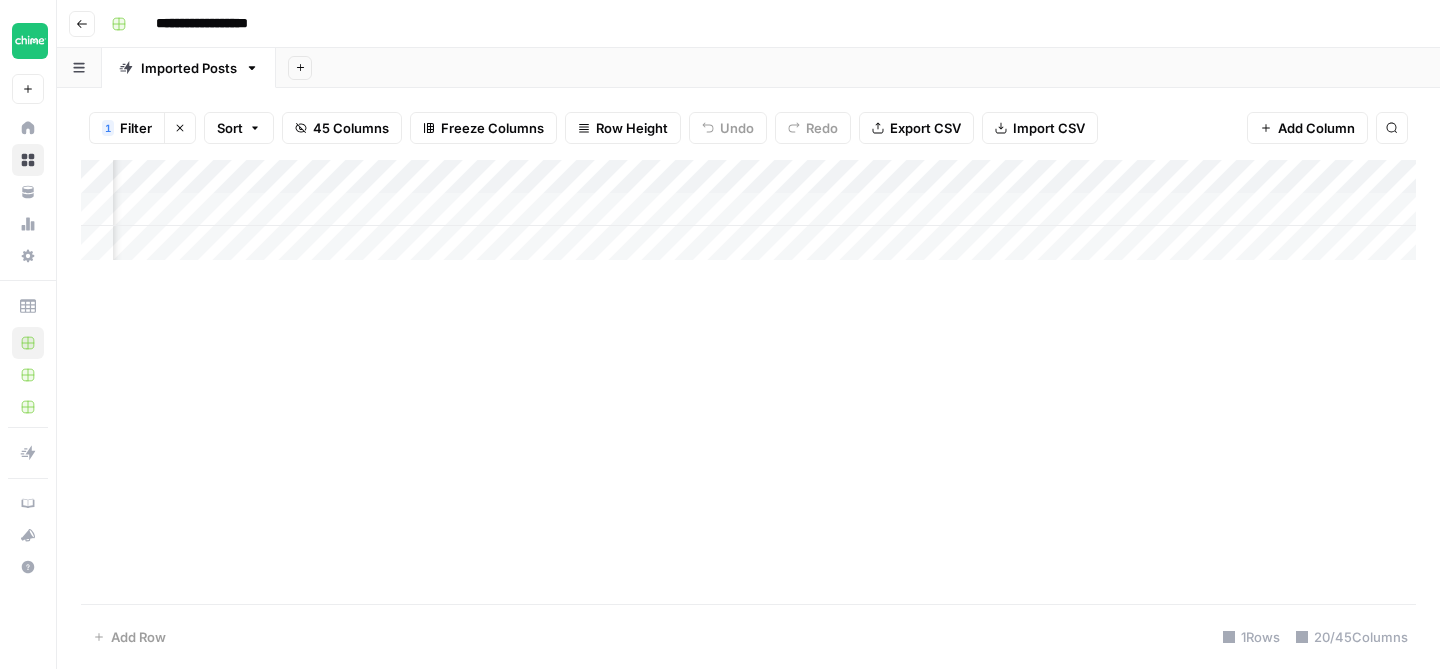 scroll, scrollTop: 0, scrollLeft: 1499, axis: horizontal 